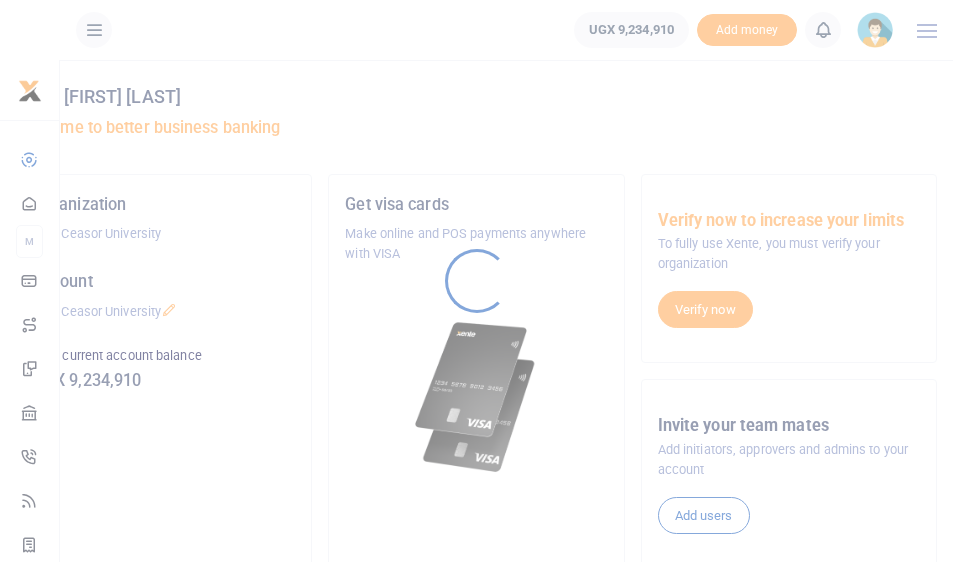 scroll, scrollTop: 0, scrollLeft: 0, axis: both 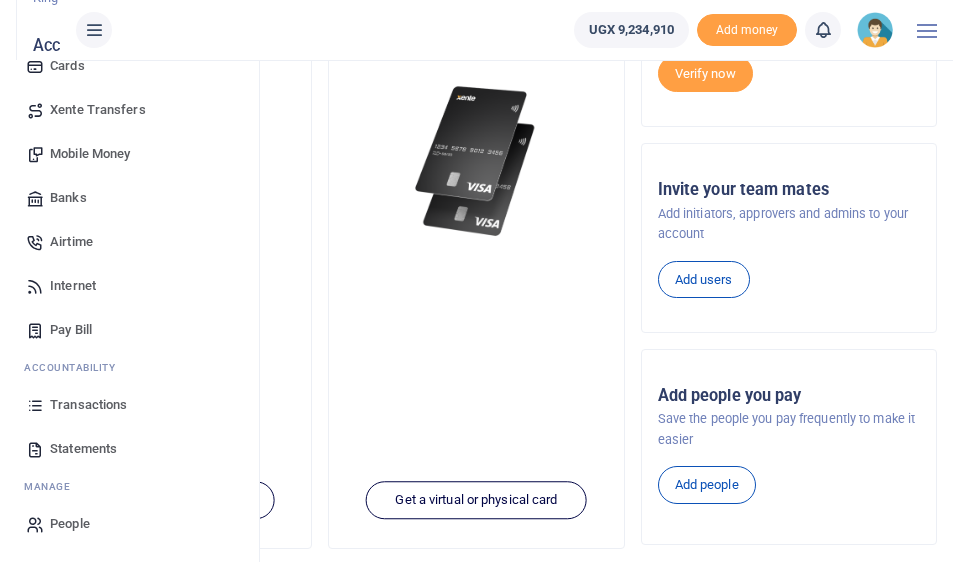click on "Mobile Money" at bounding box center [90, 154] 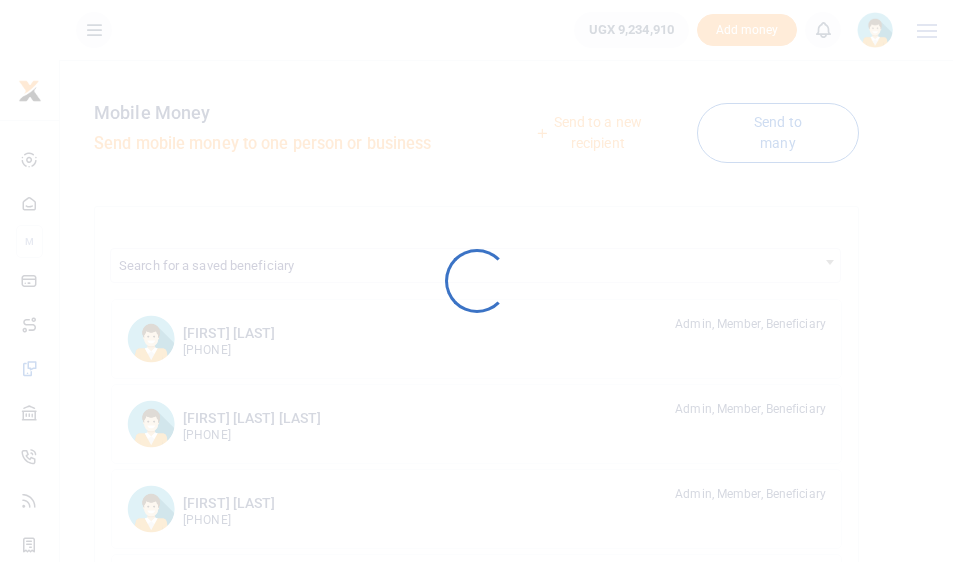 scroll, scrollTop: 0, scrollLeft: 0, axis: both 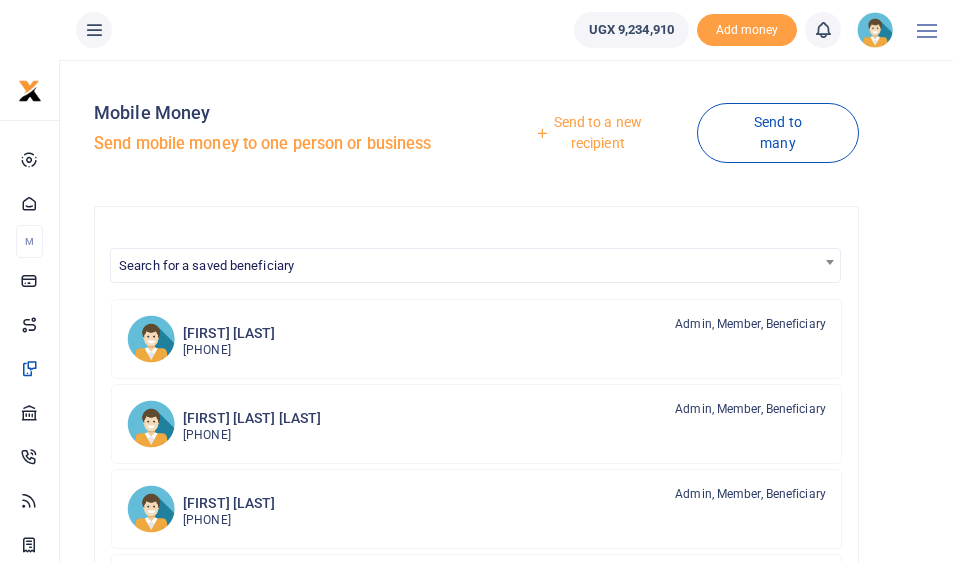 click on "Send to a new recipient" at bounding box center (590, 132) 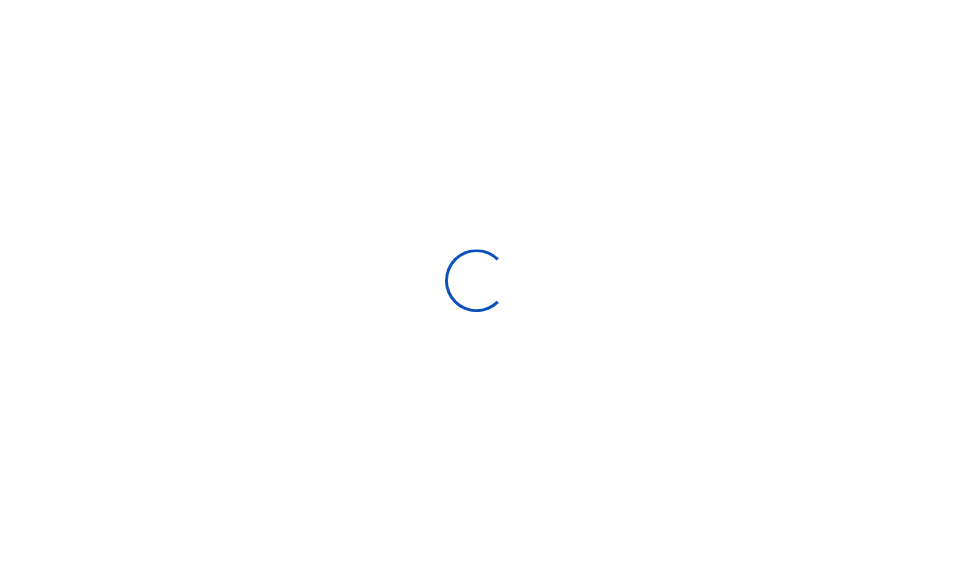 scroll, scrollTop: 0, scrollLeft: 0, axis: both 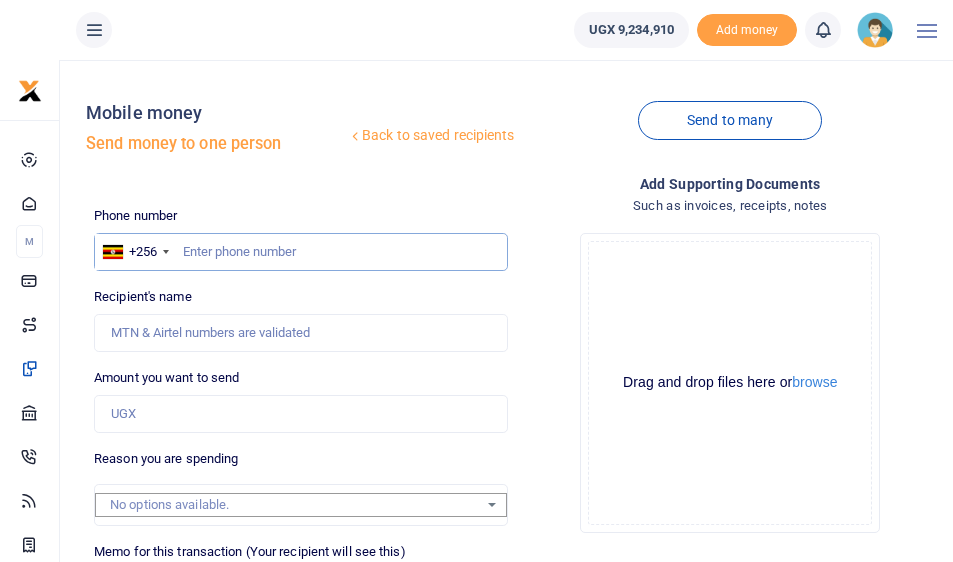 click at bounding box center (300, 252) 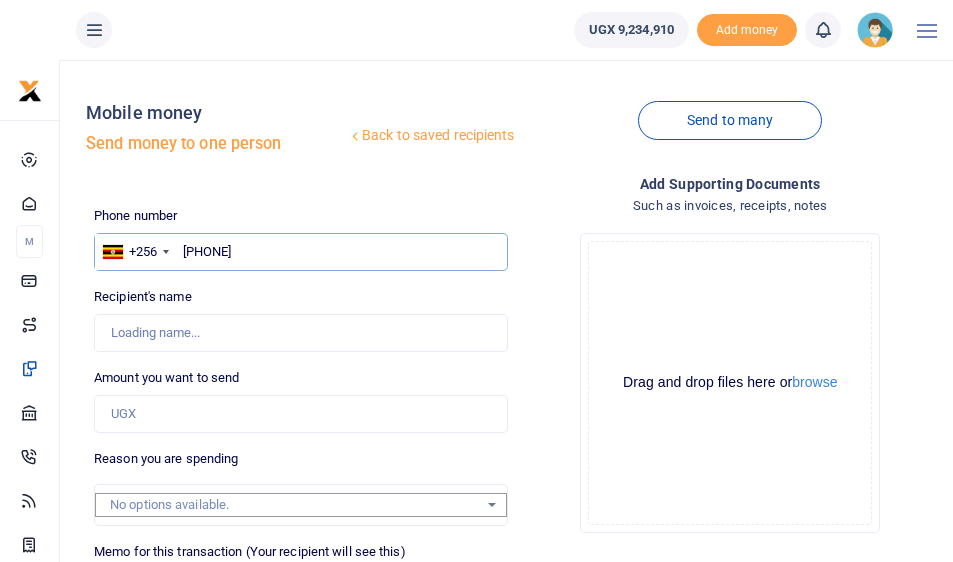 type on "[PHONE]" 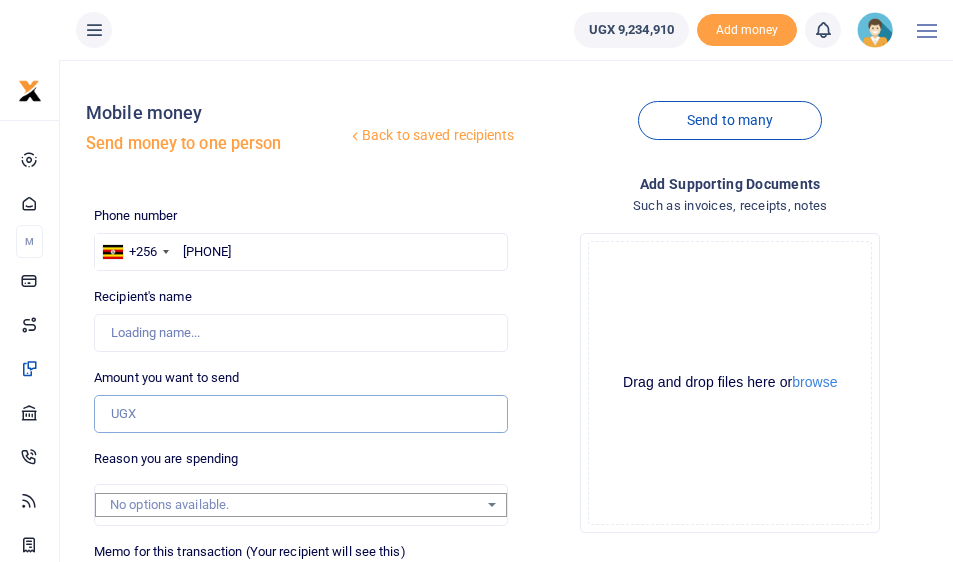 click on "Amount you want to send" at bounding box center (300, 414) 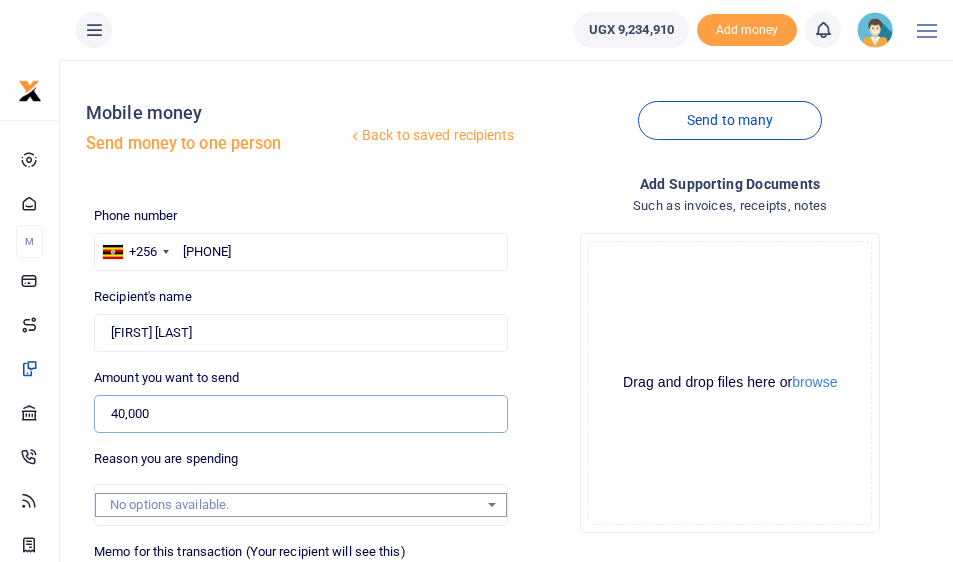 scroll, scrollTop: 333, scrollLeft: 0, axis: vertical 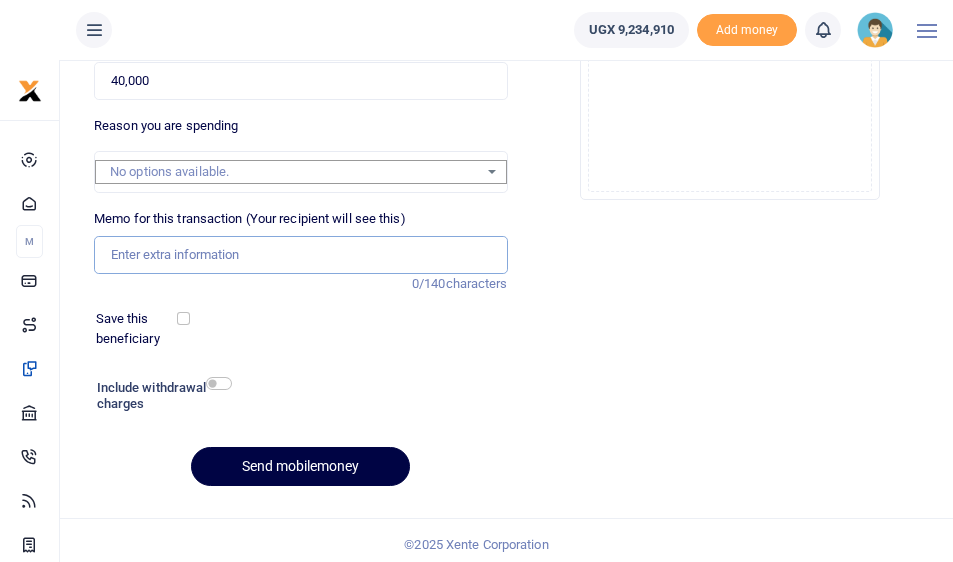 click on "Memo for this transaction (Your recipient will see this)" at bounding box center (300, 255) 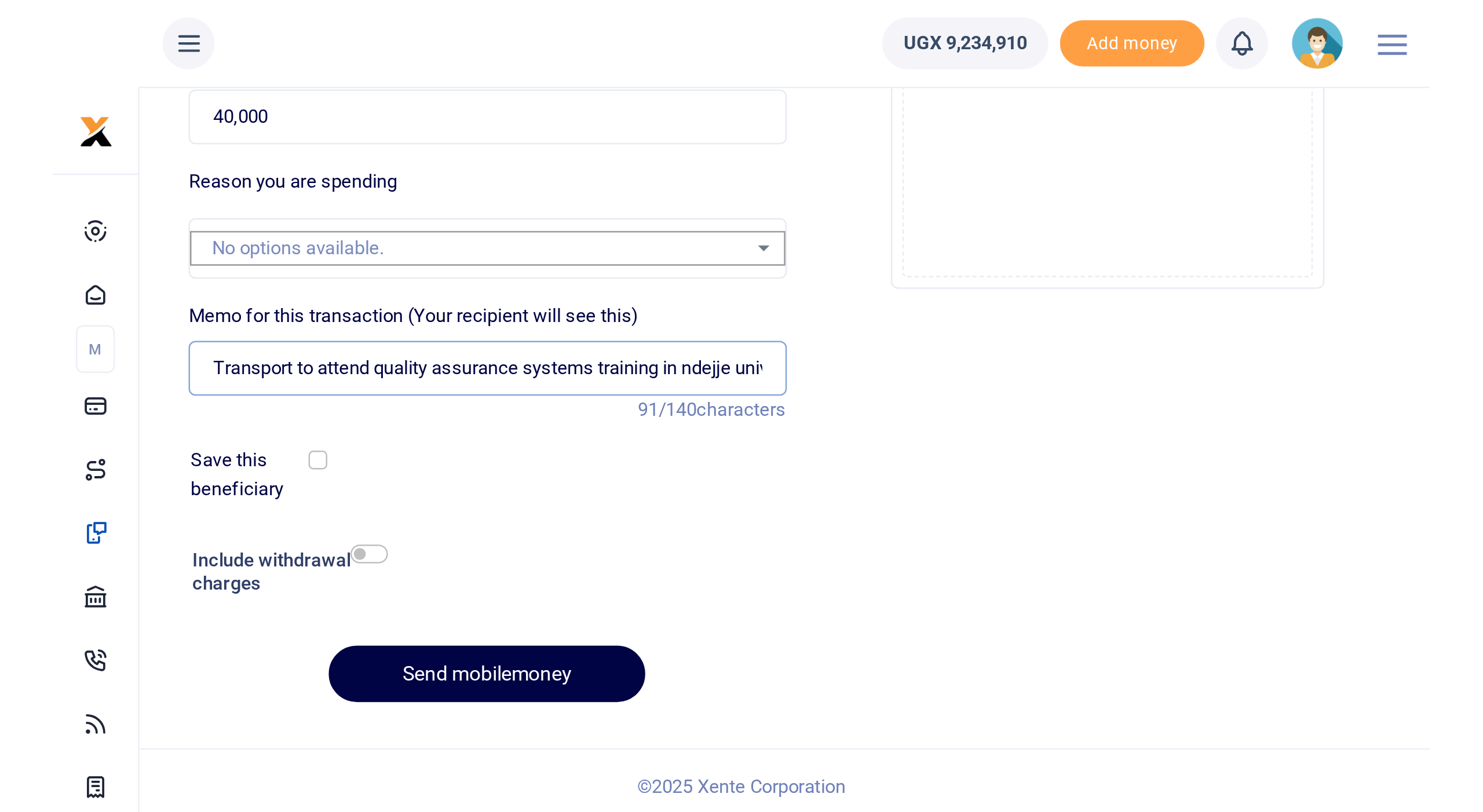 scroll, scrollTop: 0, scrollLeft: 0, axis: both 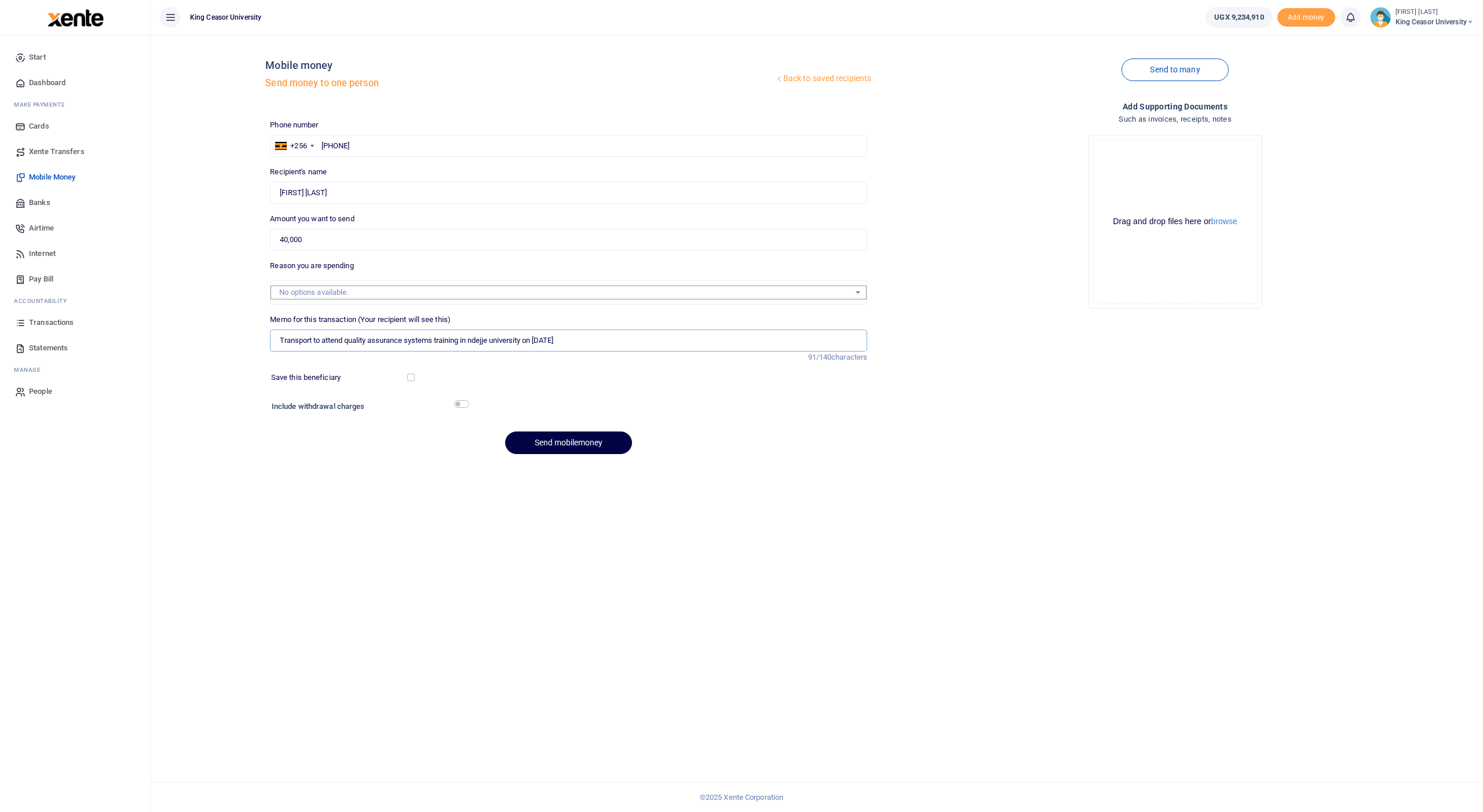 drag, startPoint x: 582, startPoint y: 335, endPoint x: 251, endPoint y: 333, distance: 331.006 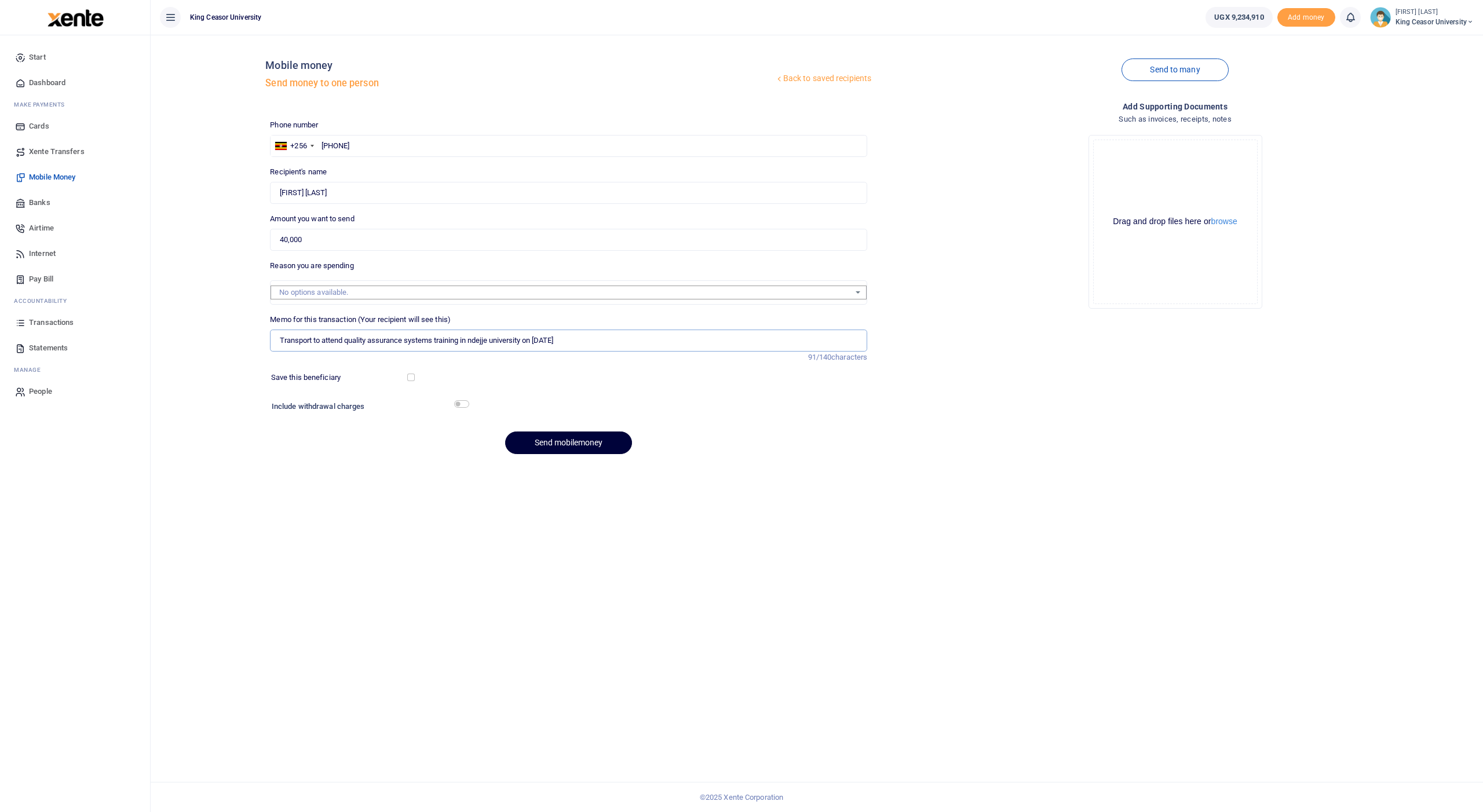 type on "Transport to attend quality assurance systems training in ndejje university on [DATE]" 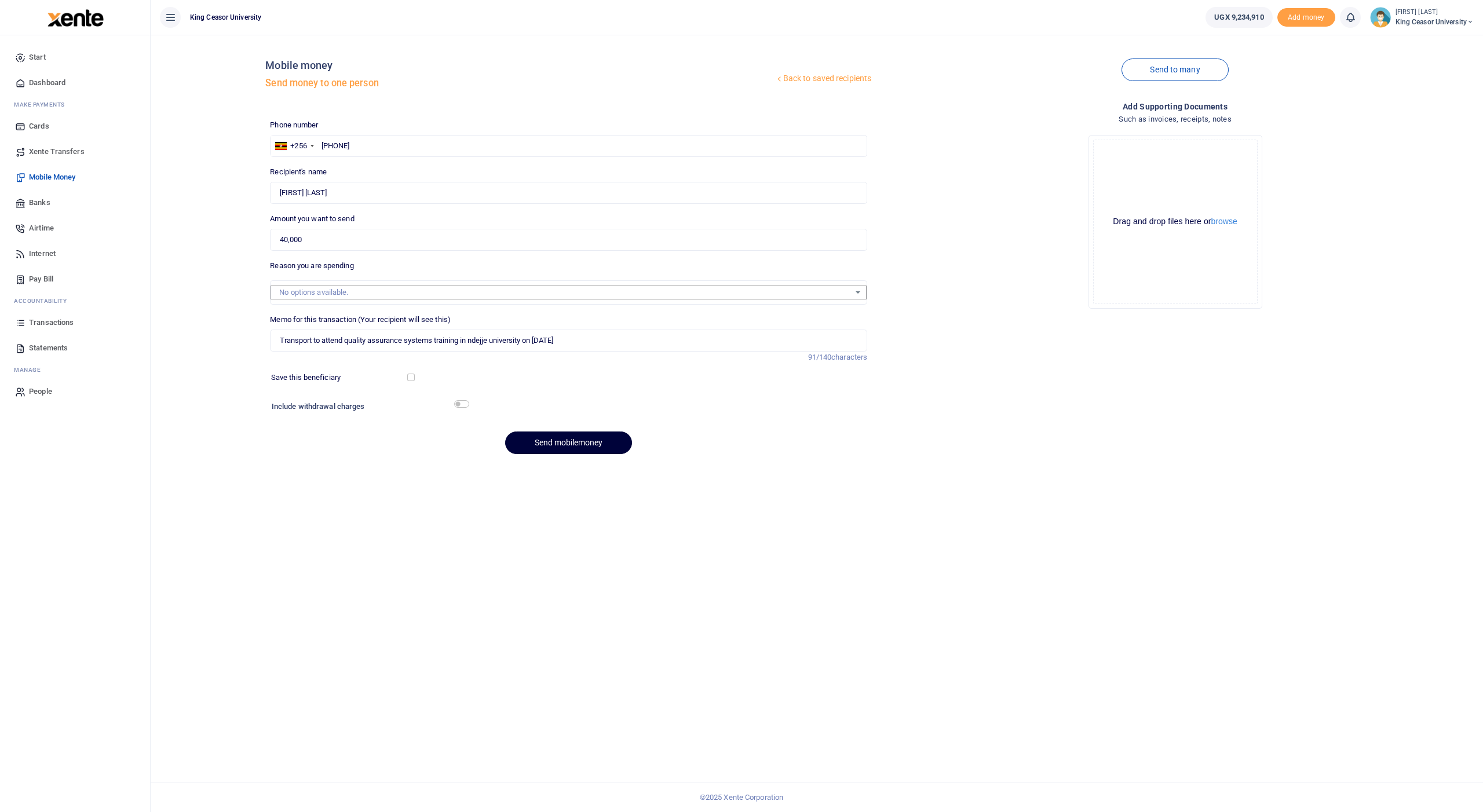 click on "Send mobilemoney" at bounding box center [568, 442] 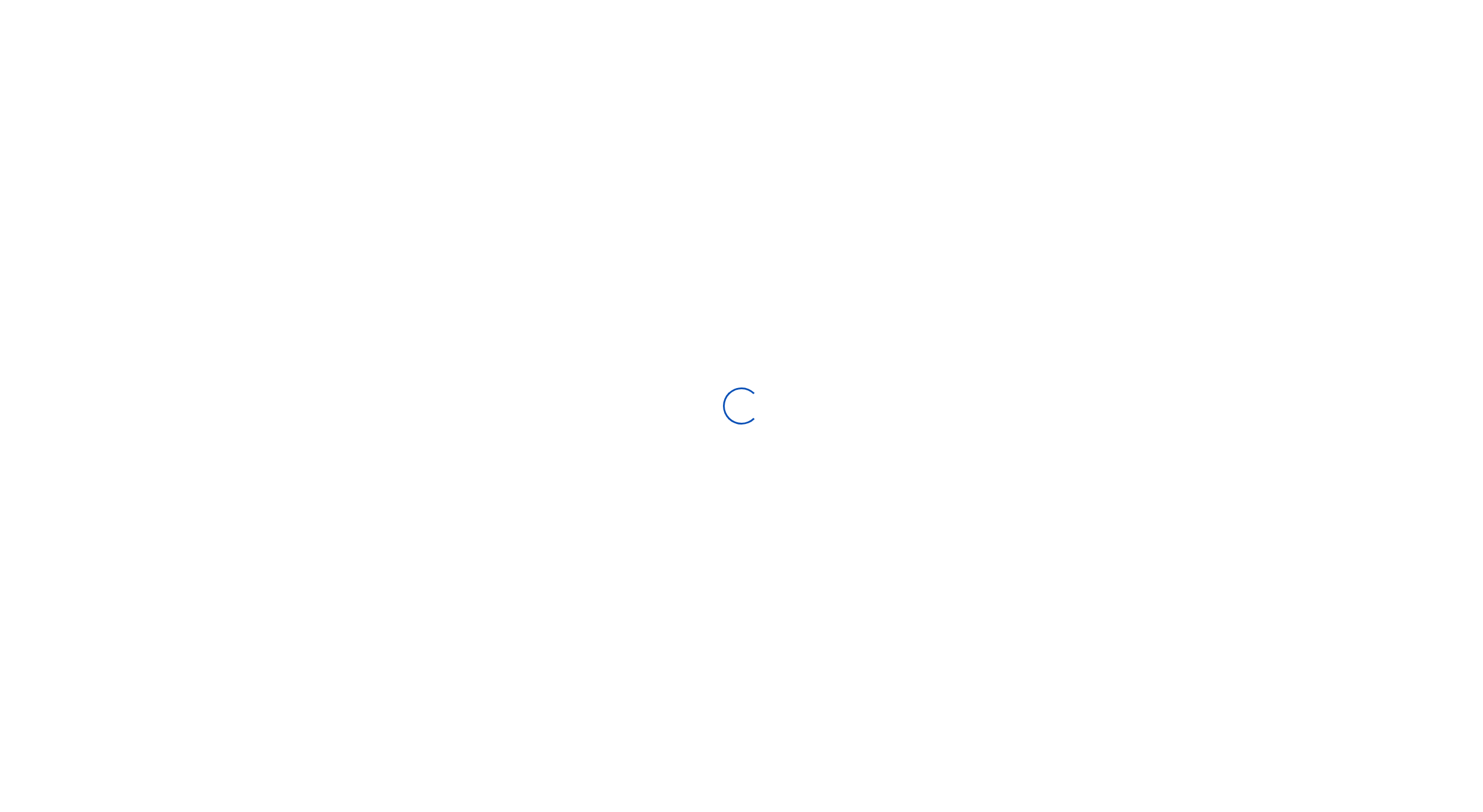 scroll, scrollTop: 0, scrollLeft: 0, axis: both 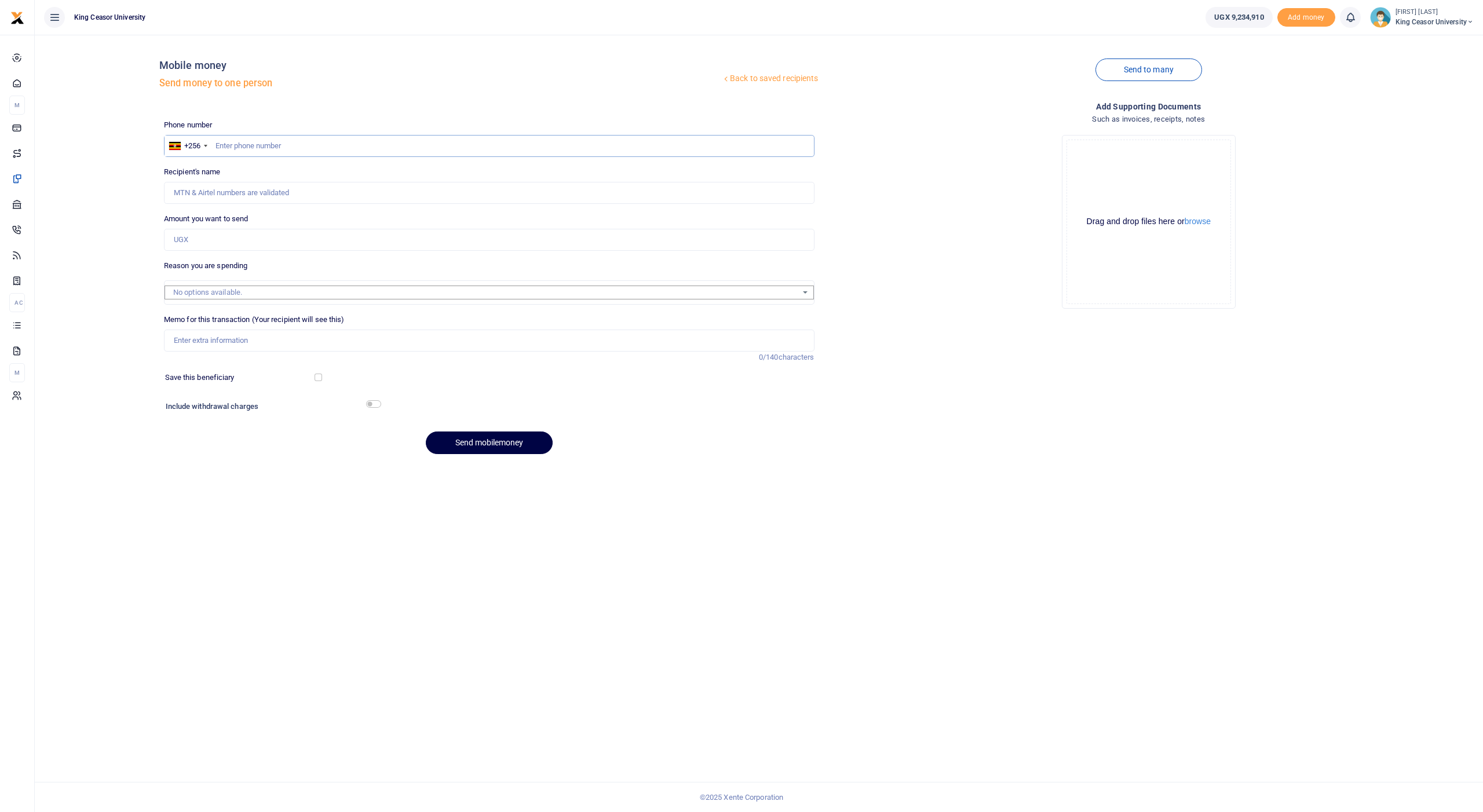 click at bounding box center [489, 146] 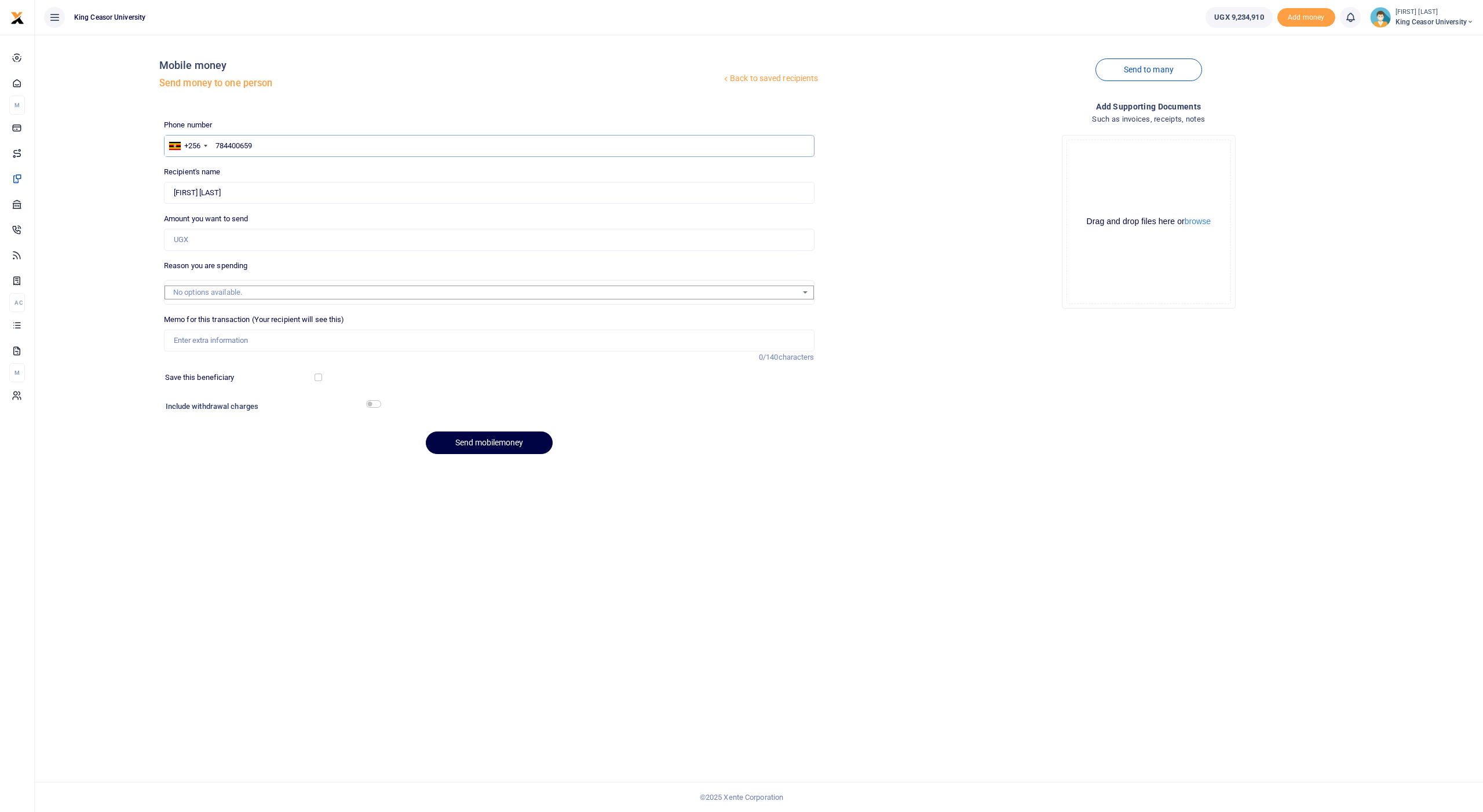 type on "784400659" 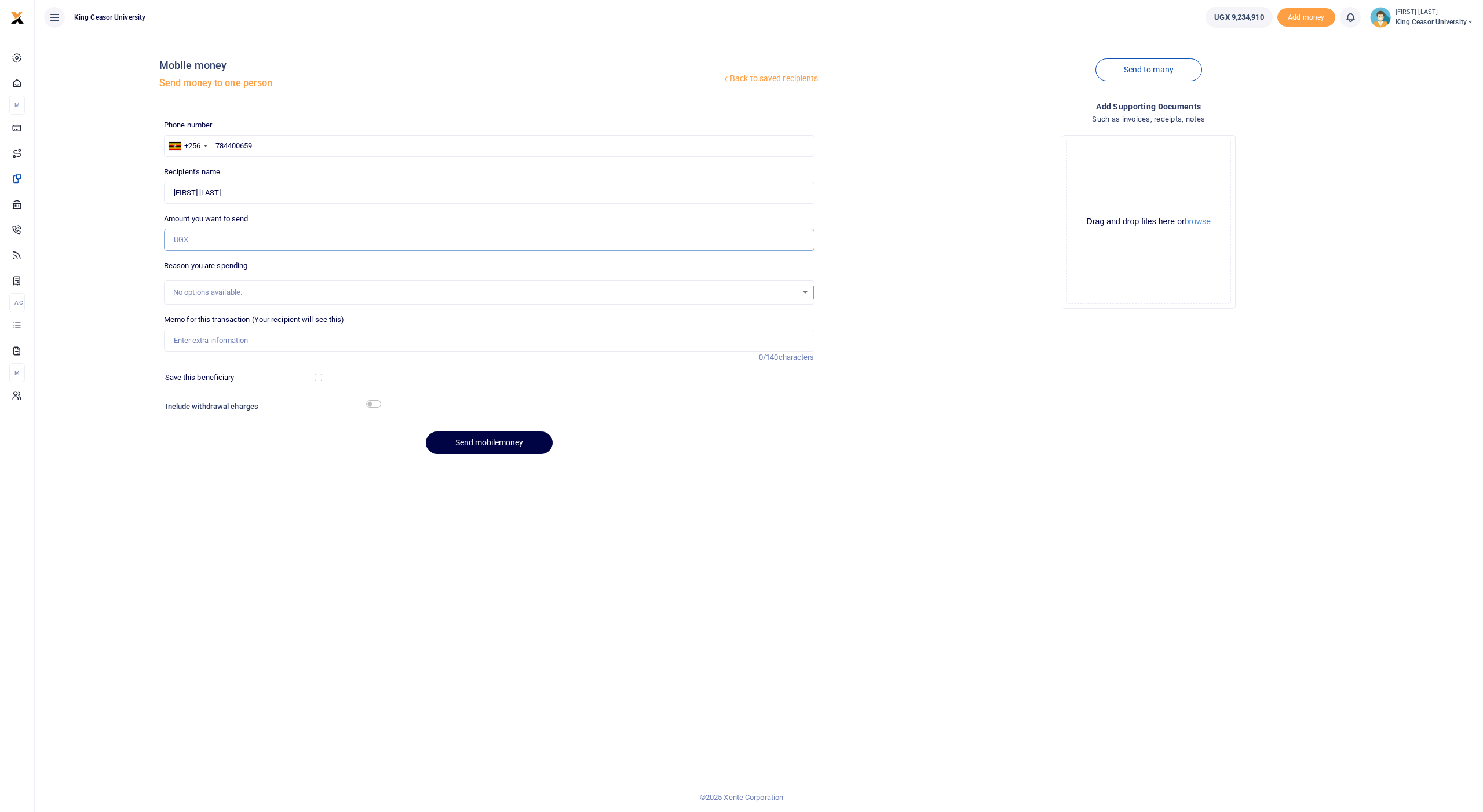 click on "Amount you want to send" at bounding box center [489, 240] 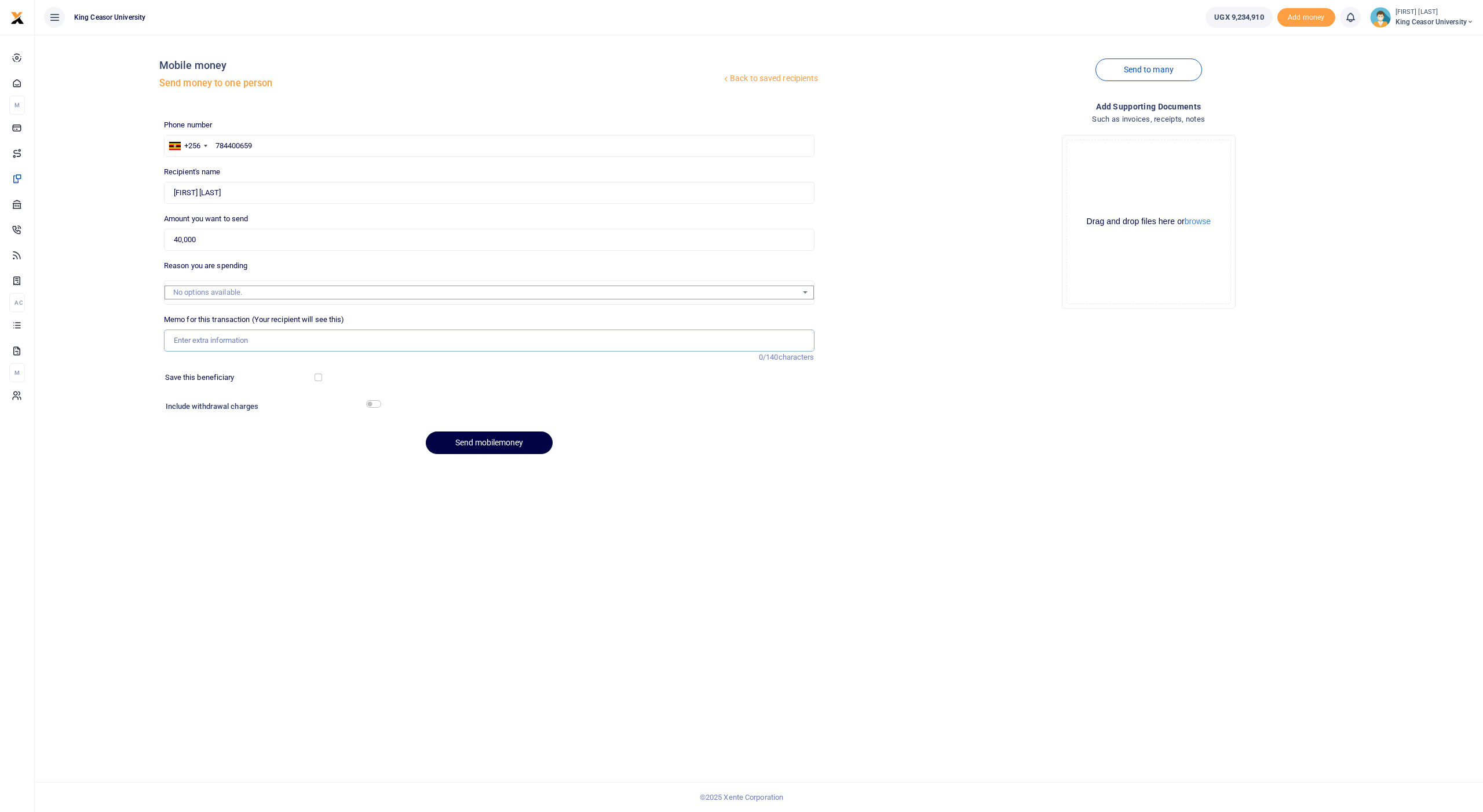 click on "Memo for this transaction (Your recipient will see this)" at bounding box center [489, 341] 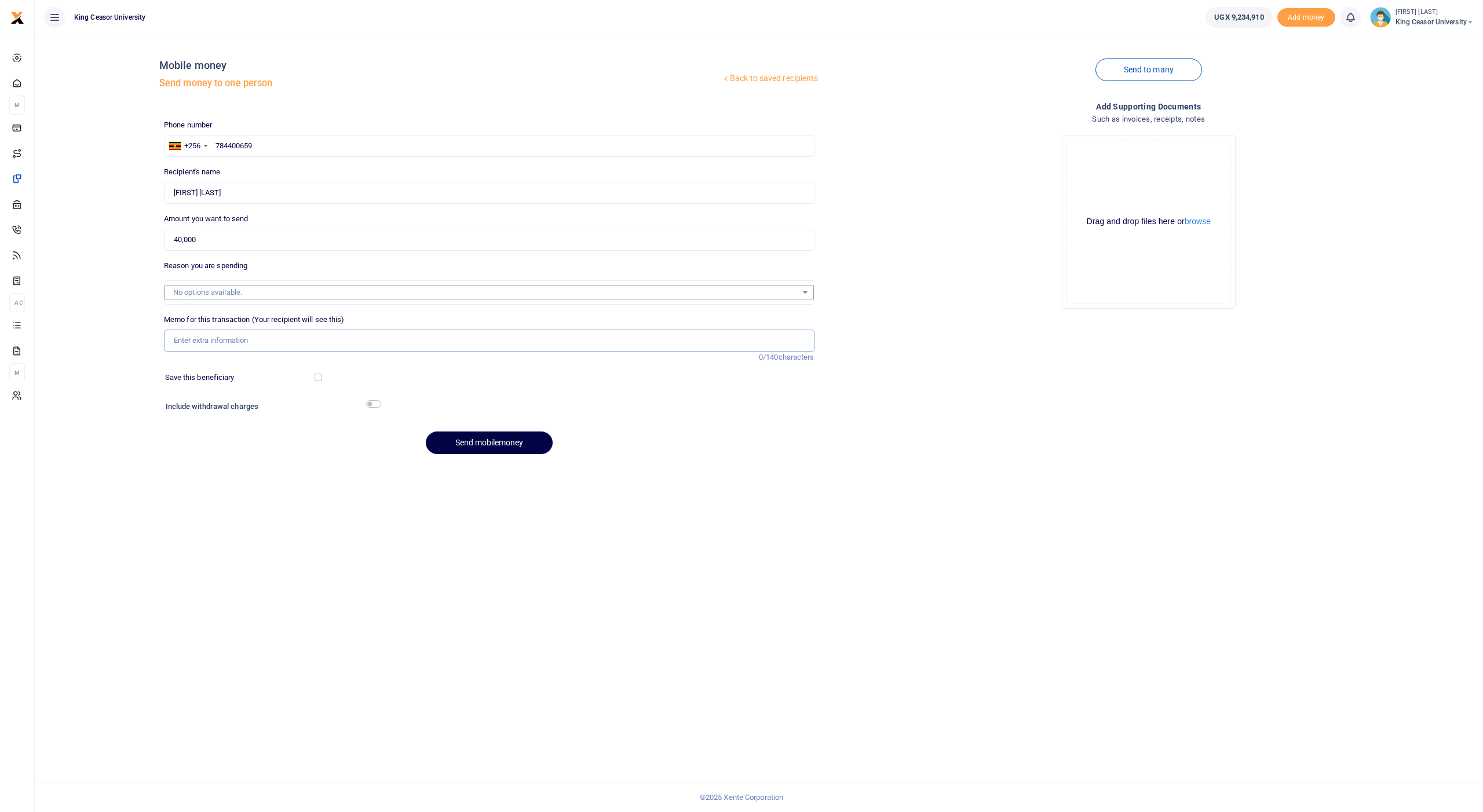 paste on "Transport to attend quality assurance systems training in ndejje university on [DATE]" 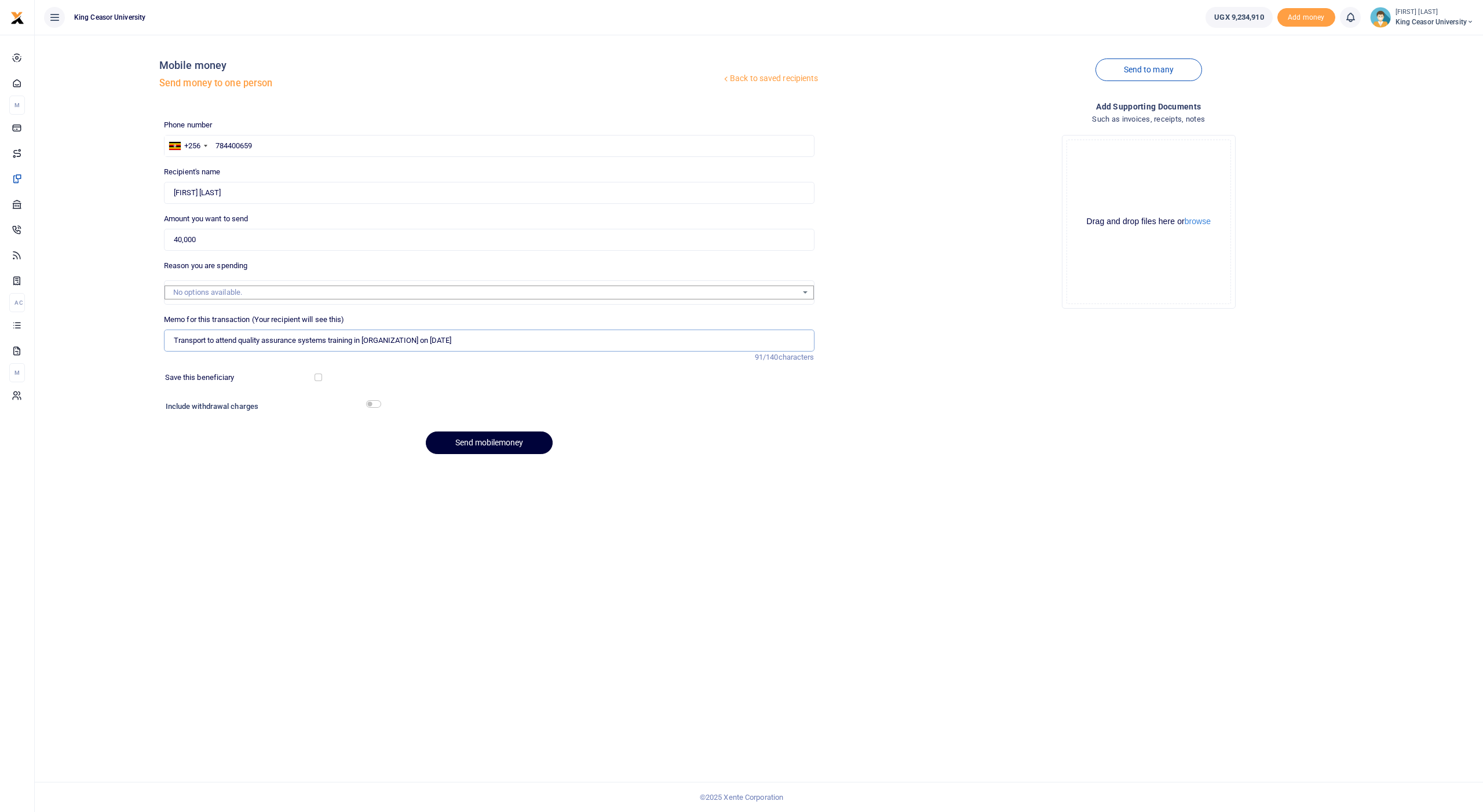 type on "Transport to attend quality assurance systems training in ndejje university on [DATE]" 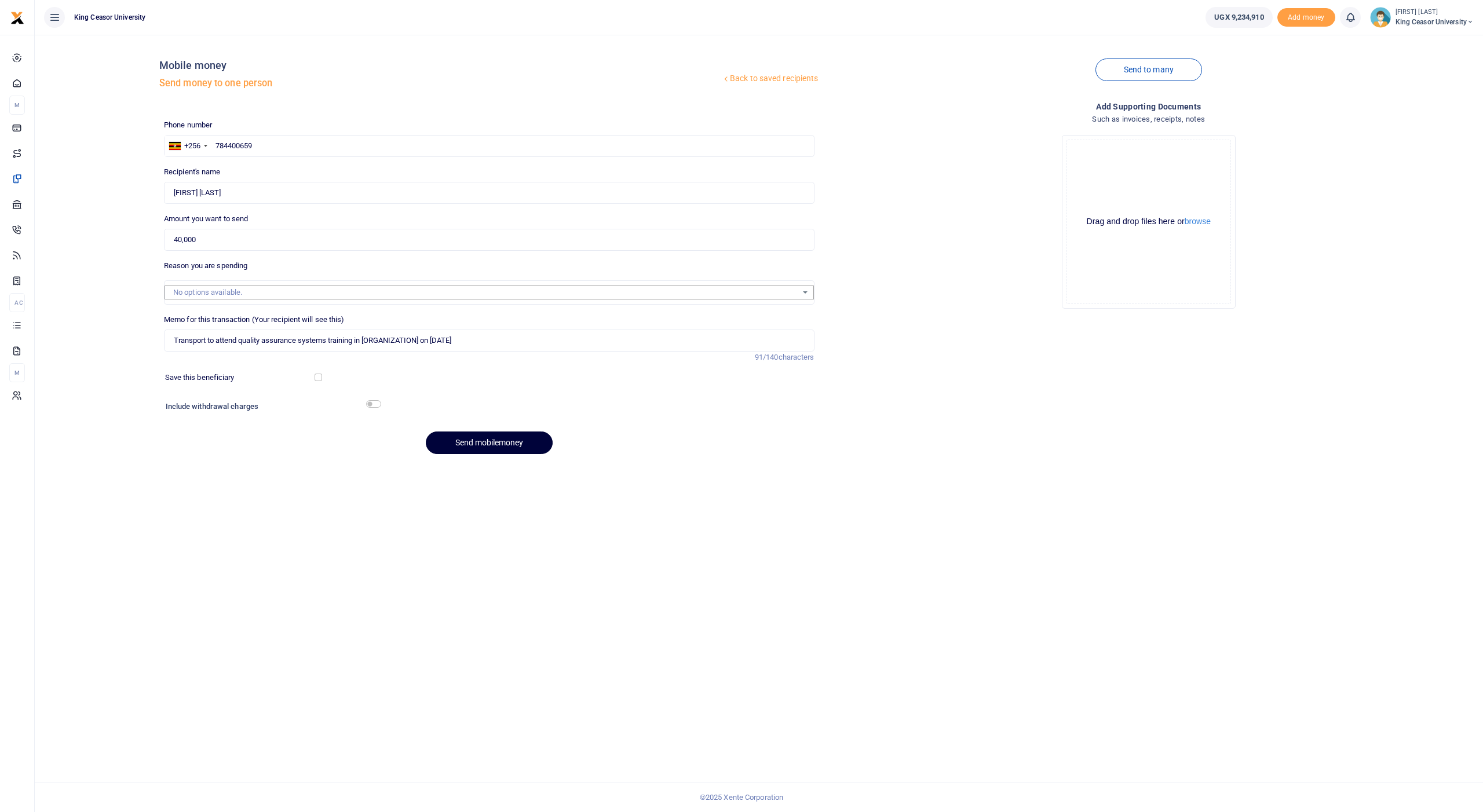 click on "Send mobilemoney" at bounding box center [489, 442] 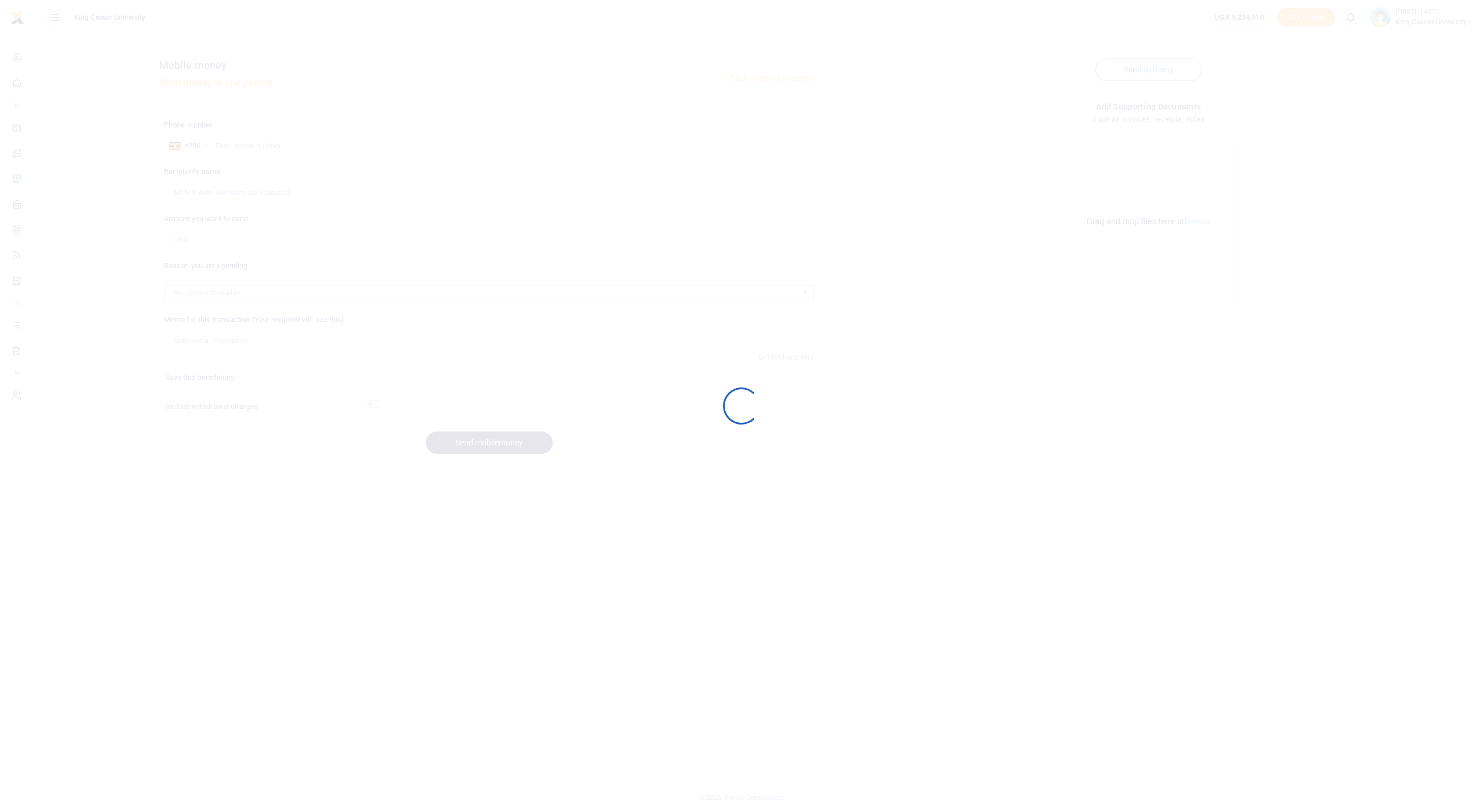 scroll, scrollTop: 0, scrollLeft: 0, axis: both 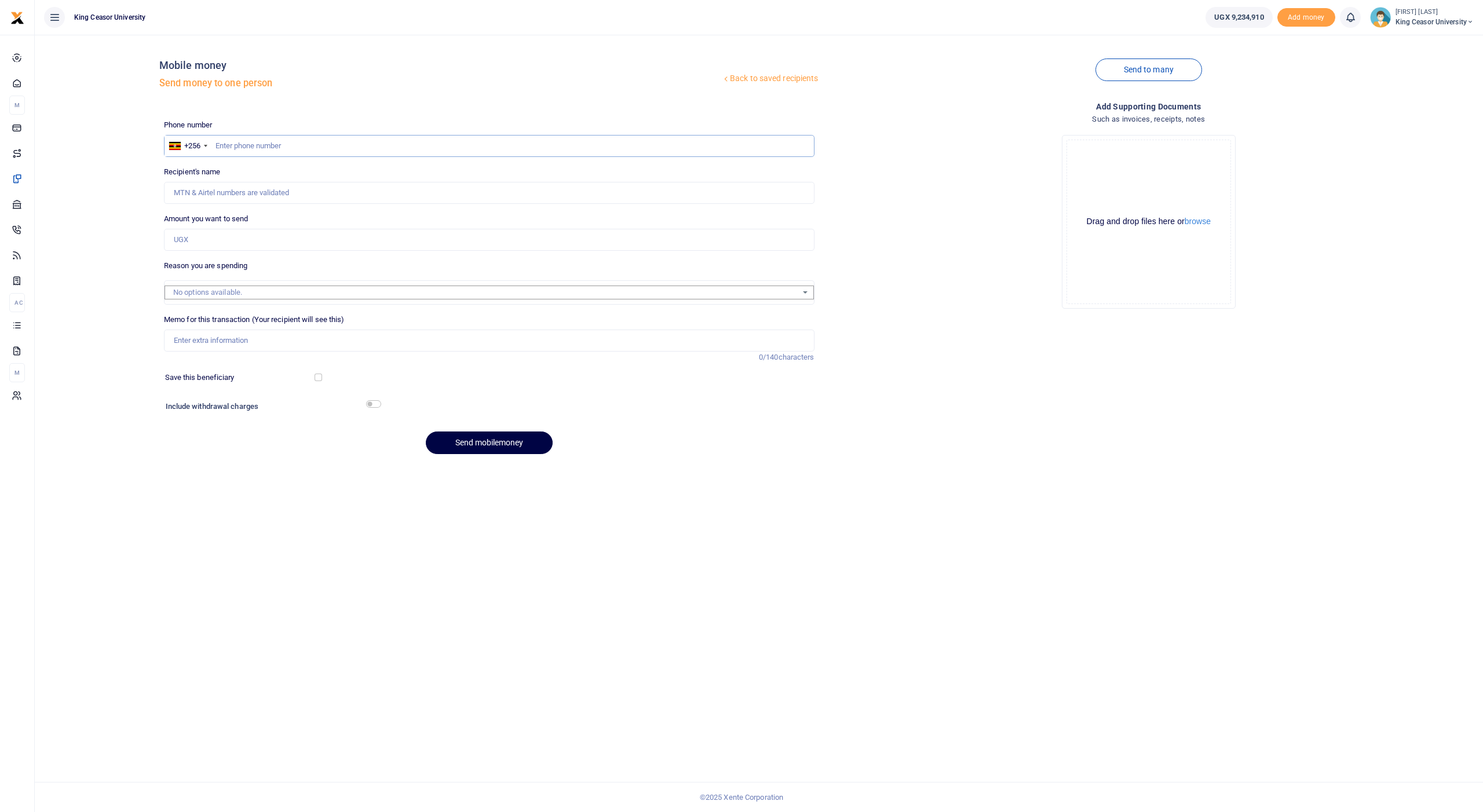 click at bounding box center (489, 146) 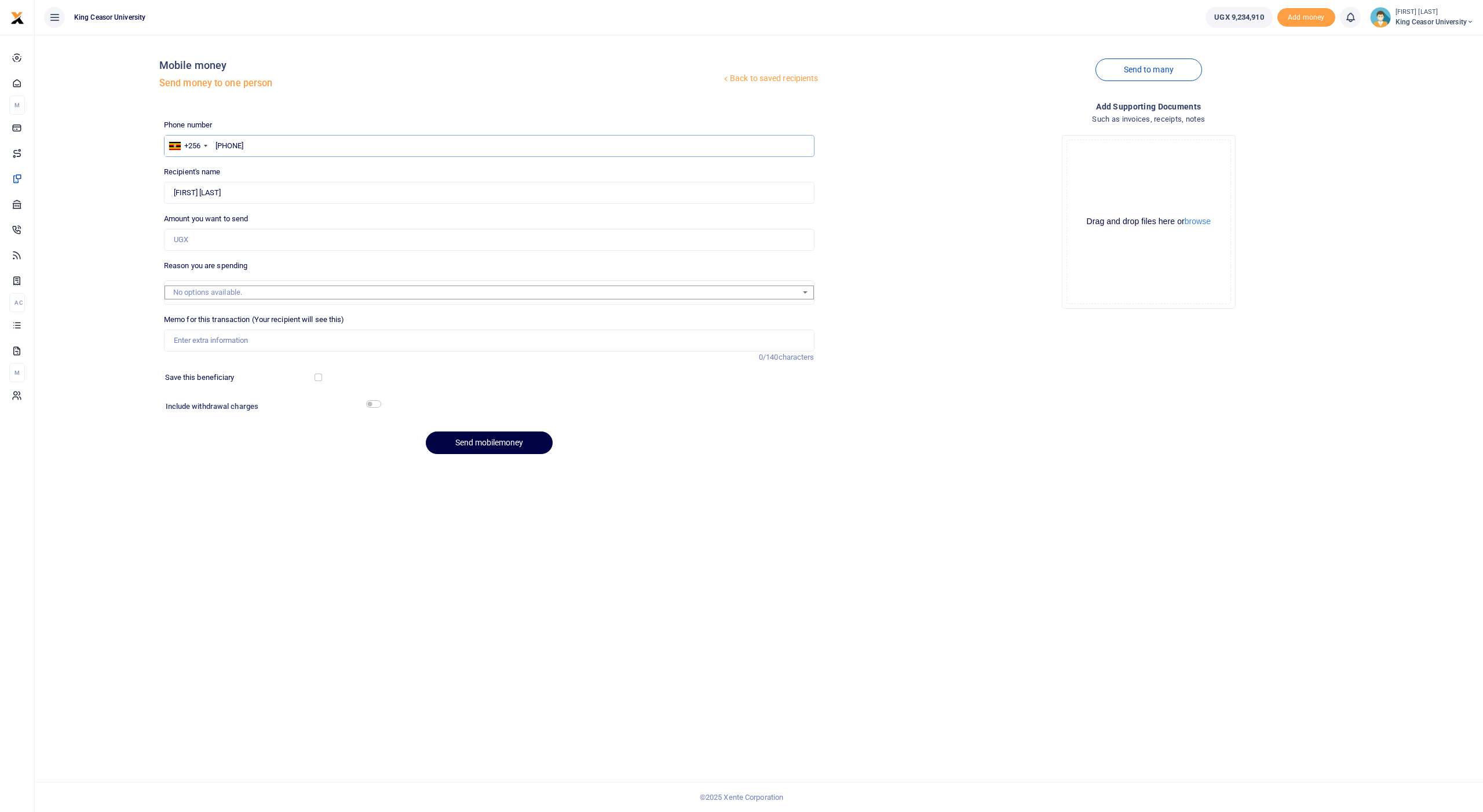type on "772336381" 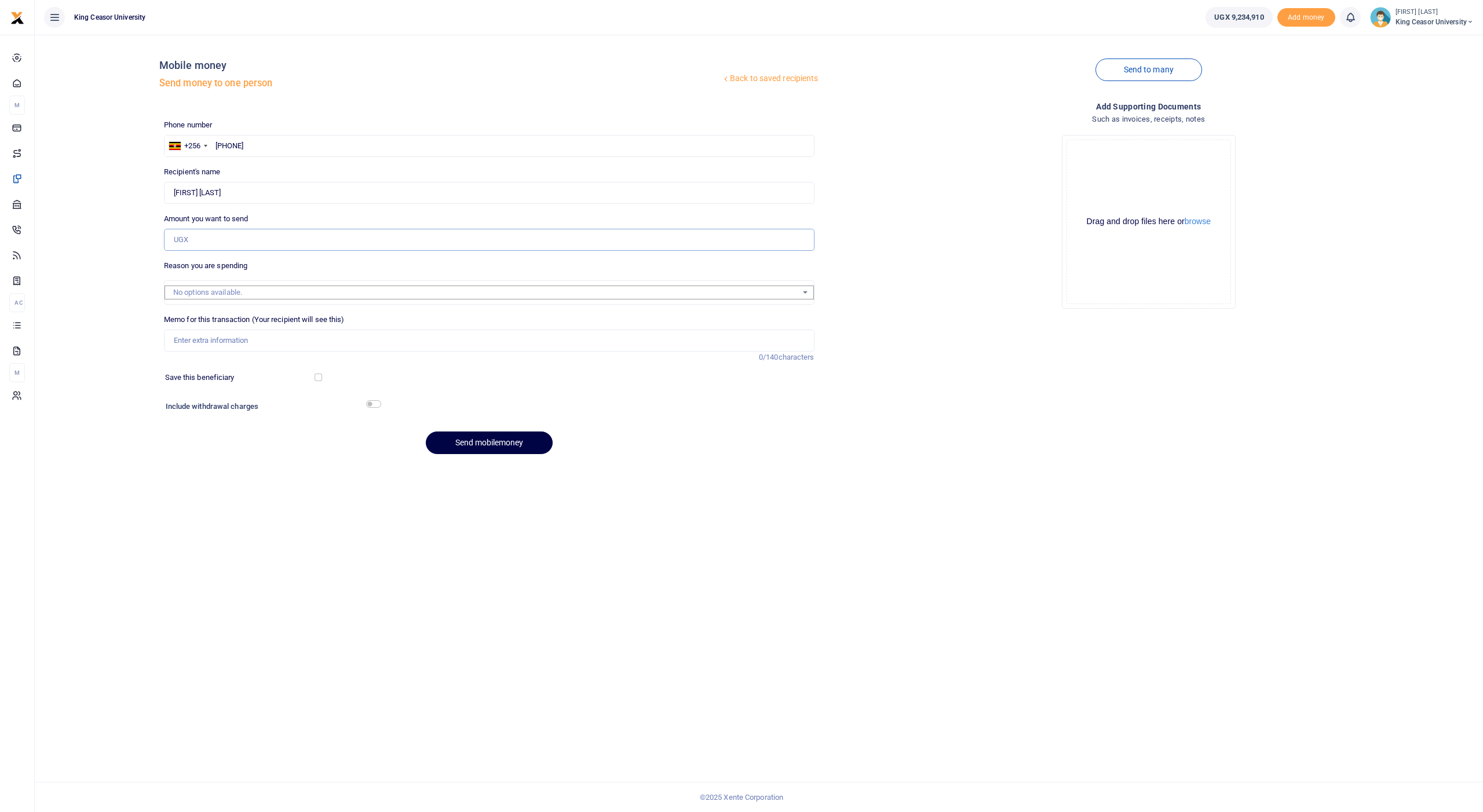 click on "Amount you want to send" at bounding box center (489, 240) 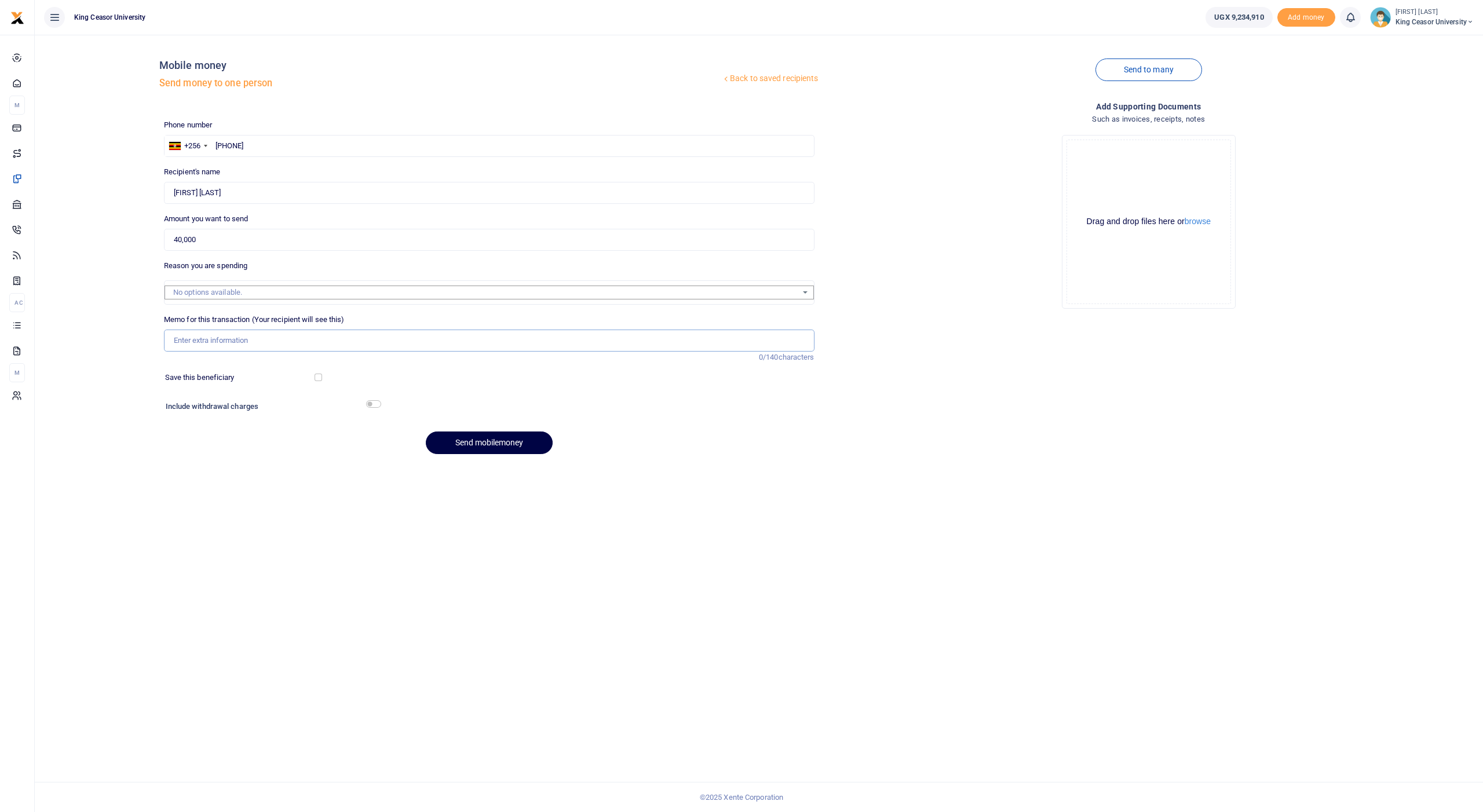 click on "Memo for this transaction (Your recipient will see this)" at bounding box center (489, 341) 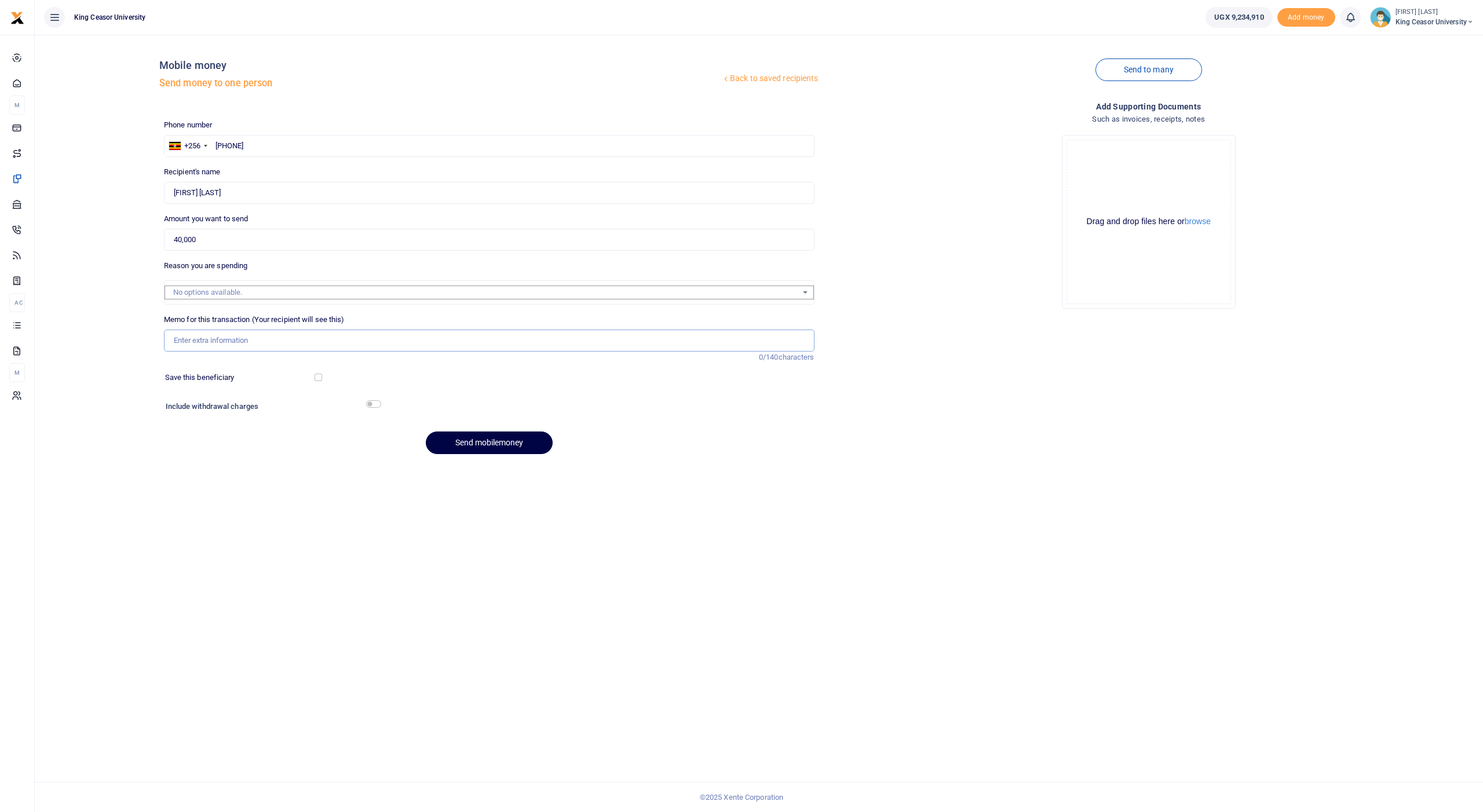 paste on "Transport to attend quality assurance systems training in ndejje university on 11 July 2025" 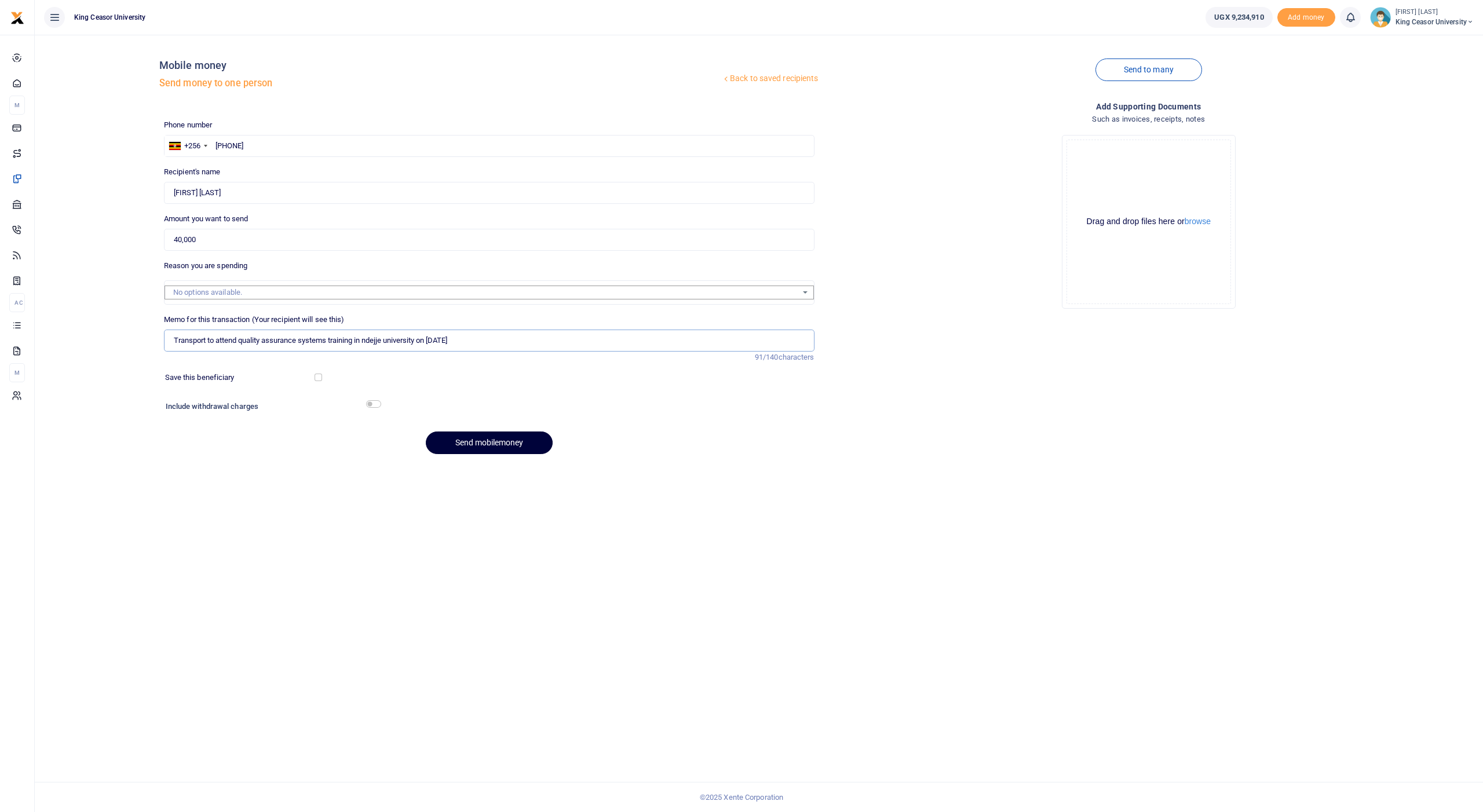 type on "Transport to attend quality assurance systems training in ndejje university on 11 July 2025" 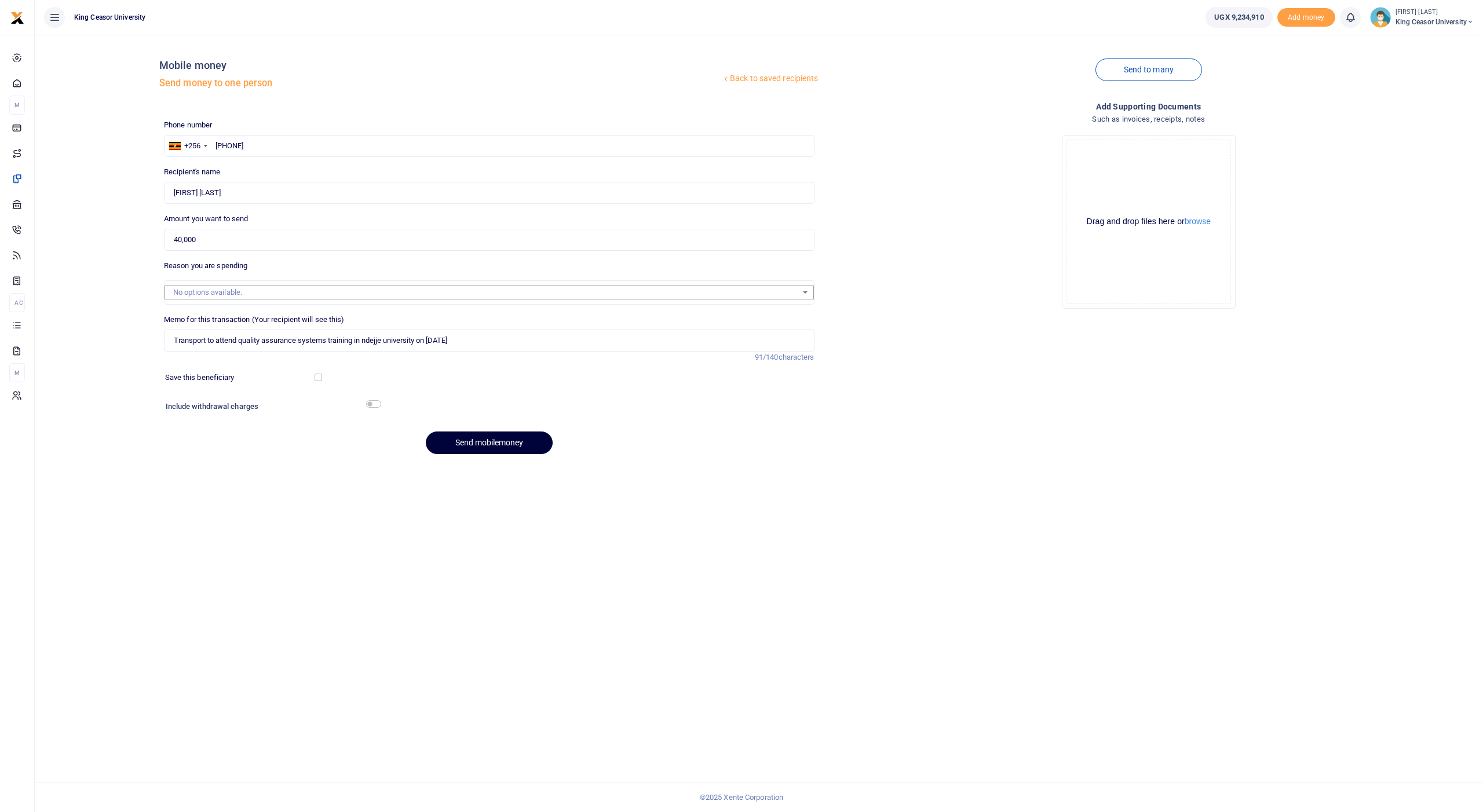click on "Send mobilemoney" at bounding box center (489, 442) 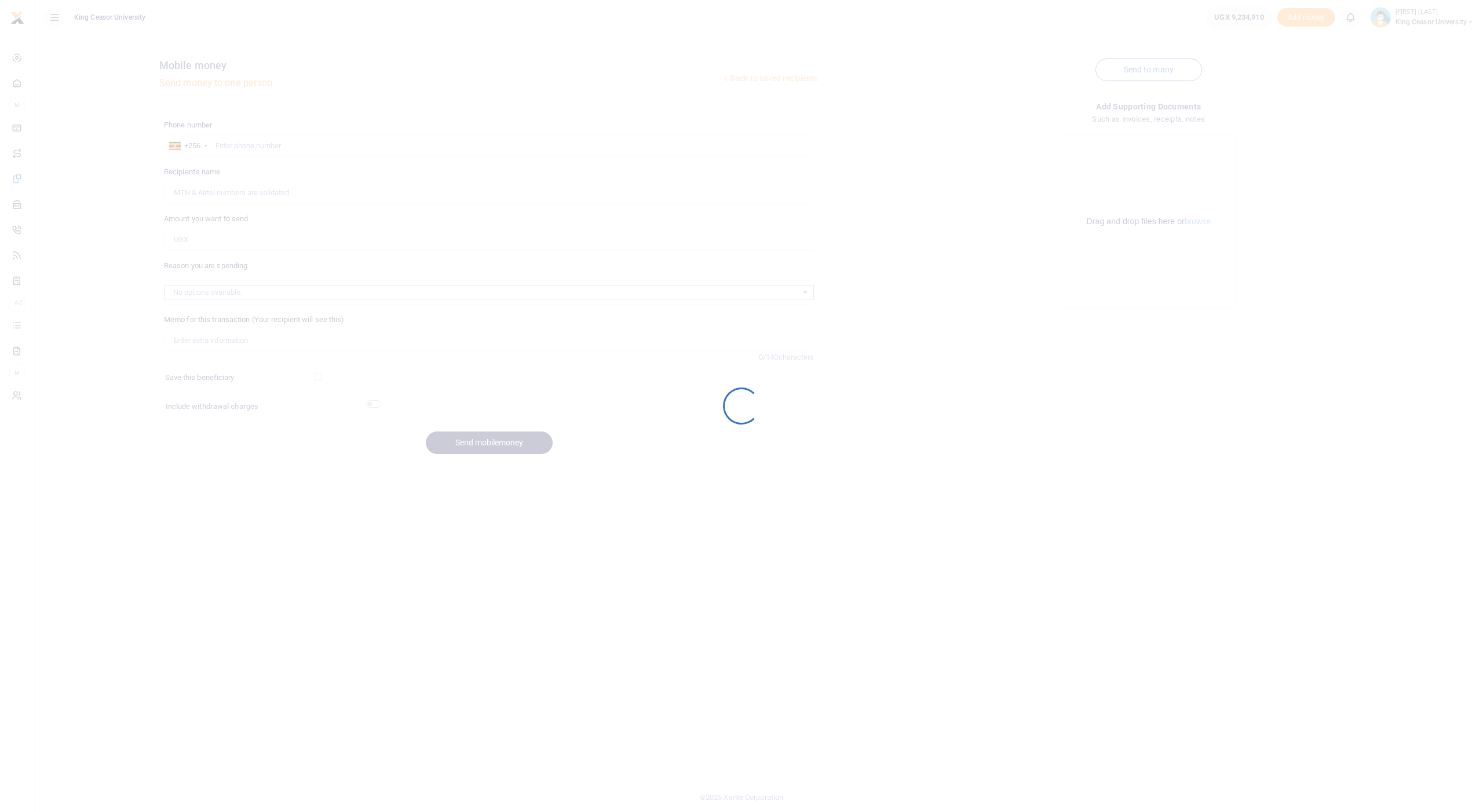 scroll, scrollTop: 0, scrollLeft: 0, axis: both 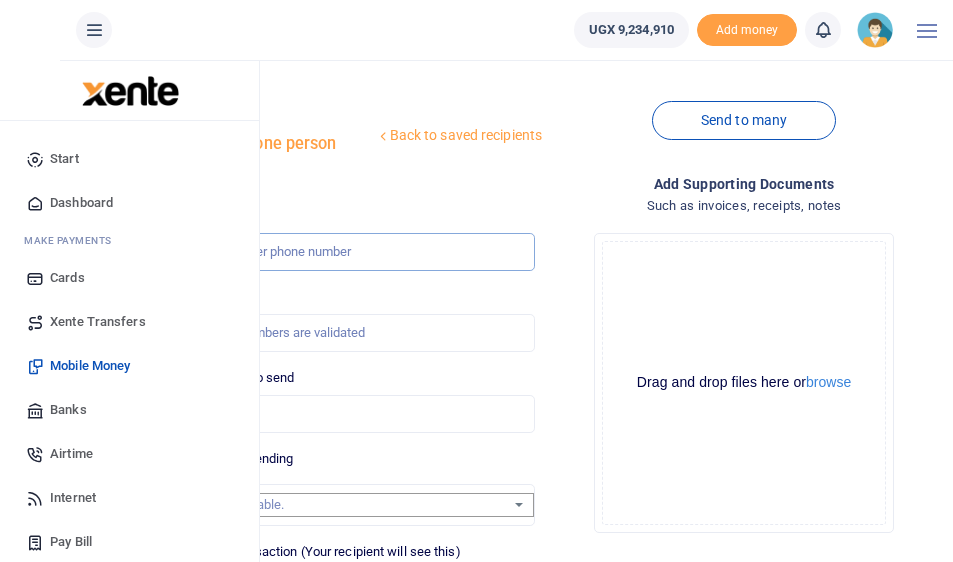 click at bounding box center (342, 252) 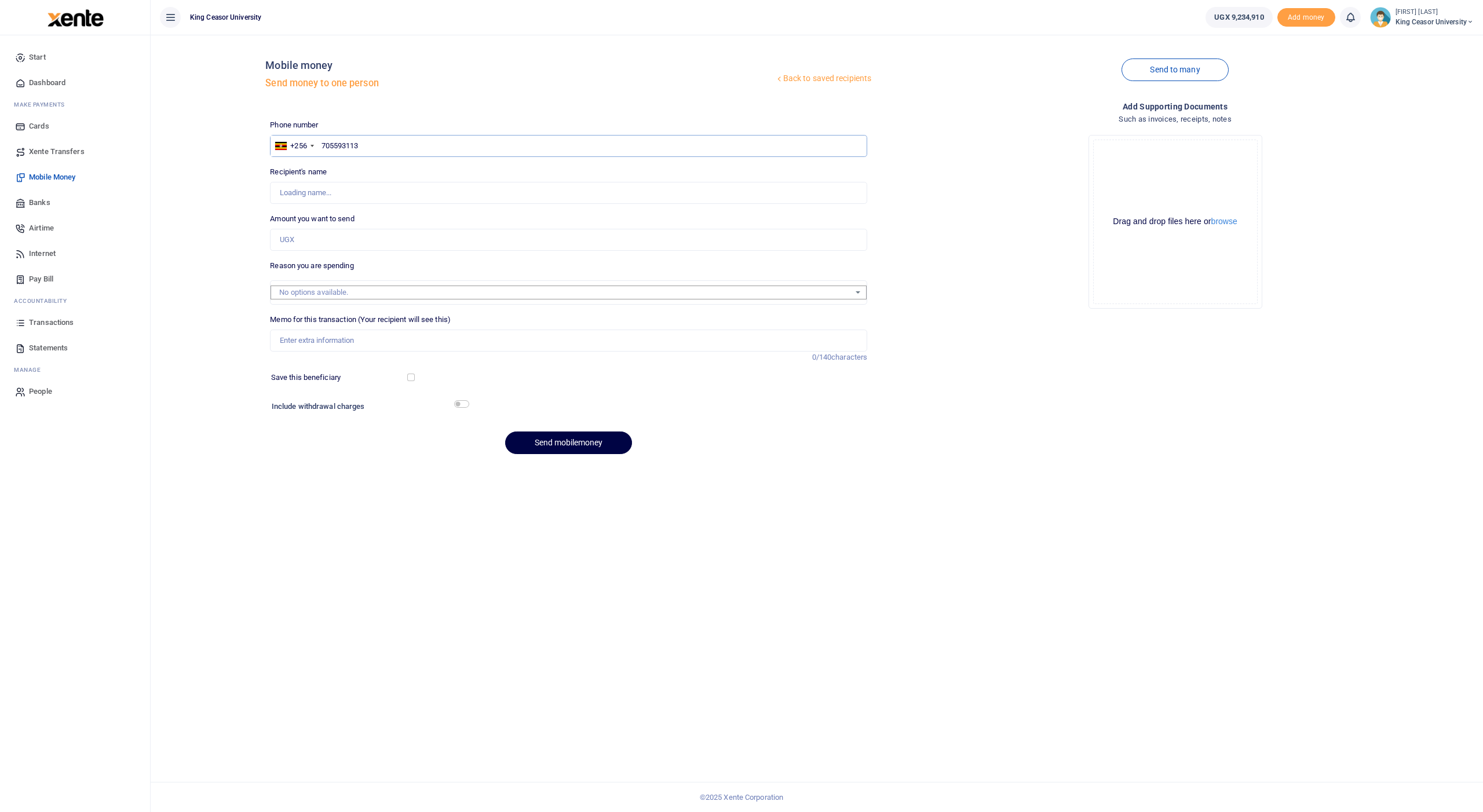 type on "705593113" 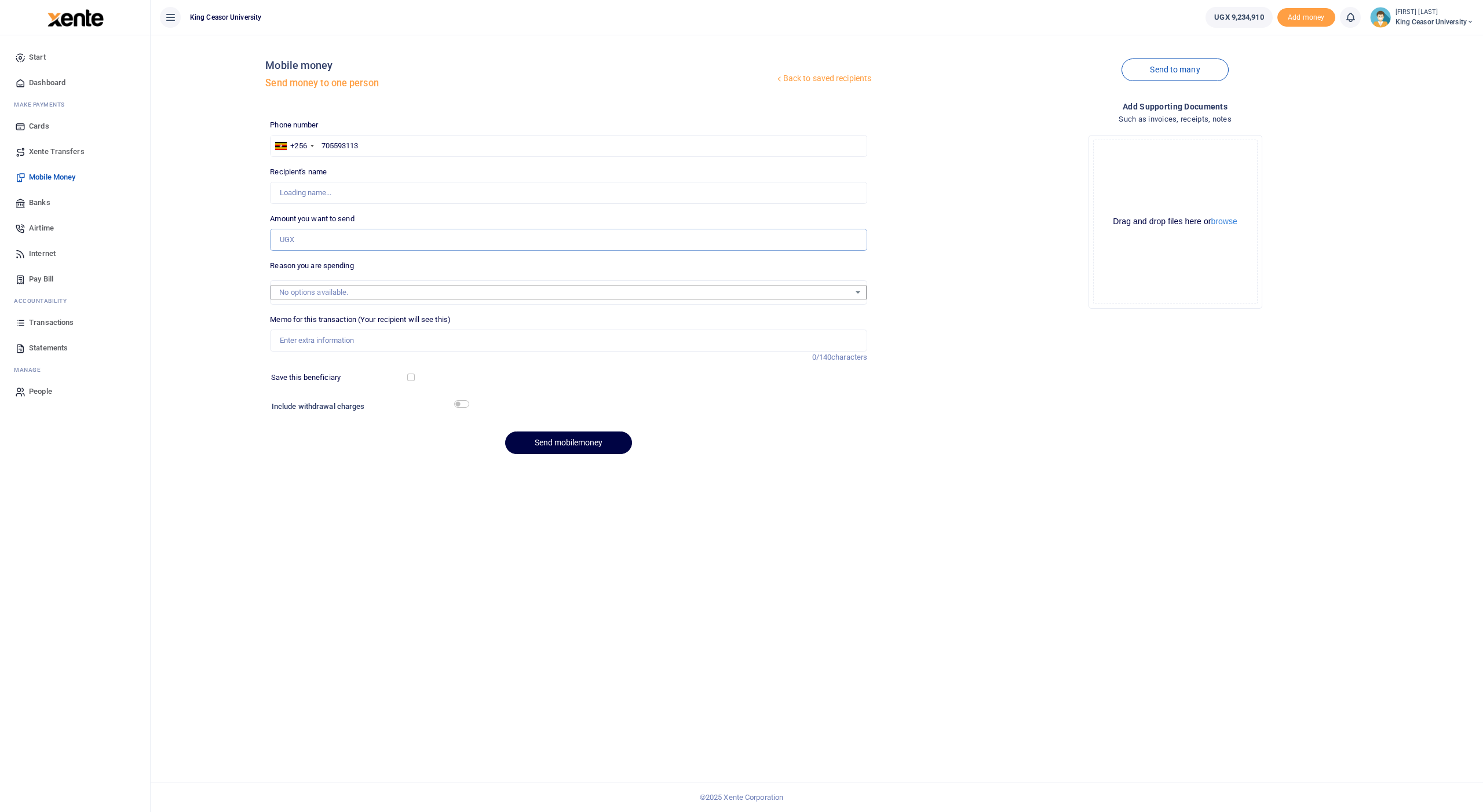 click on "Amount you want to send" at bounding box center [568, 240] 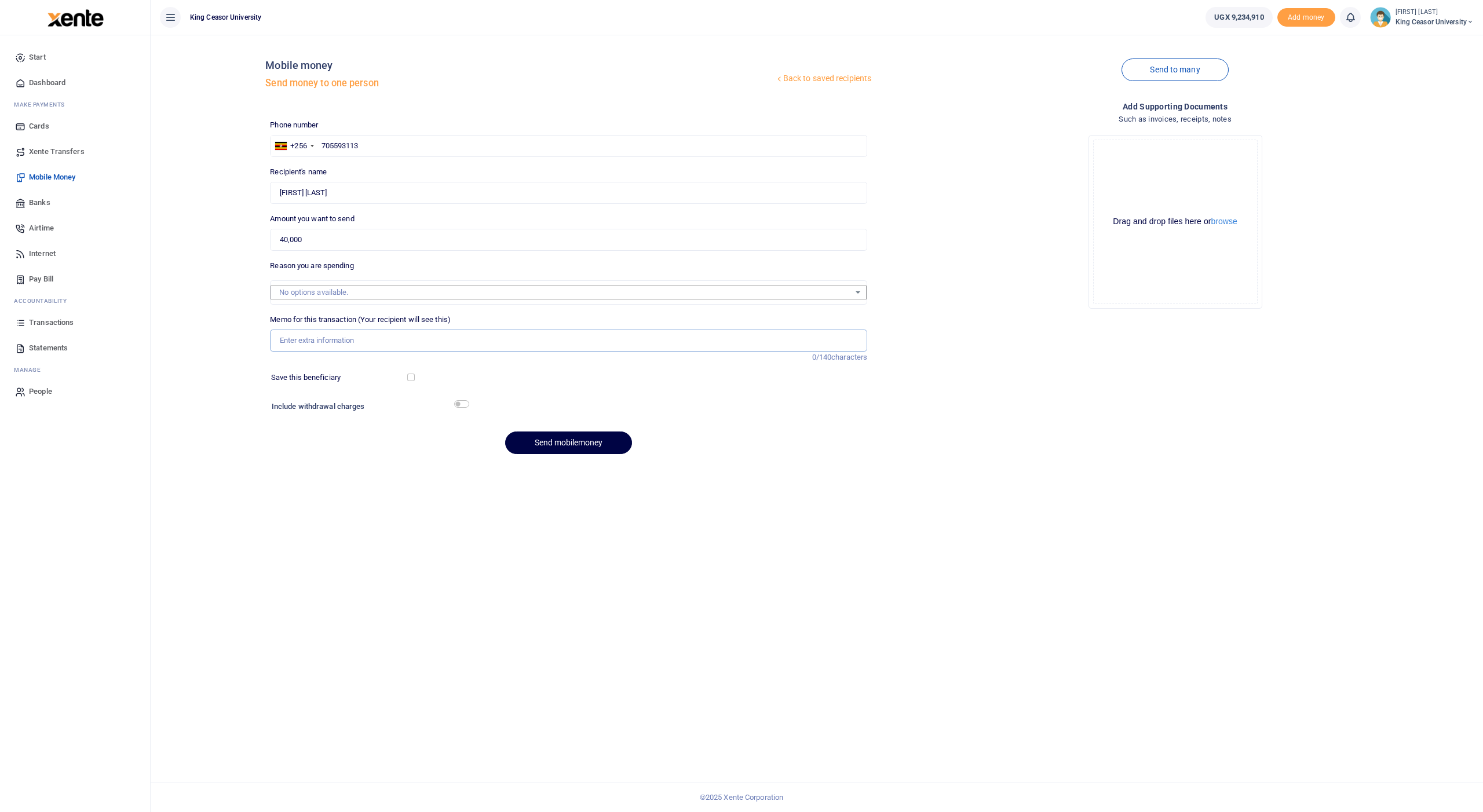click on "Memo for this transaction (Your recipient will see this)" at bounding box center (568, 341) 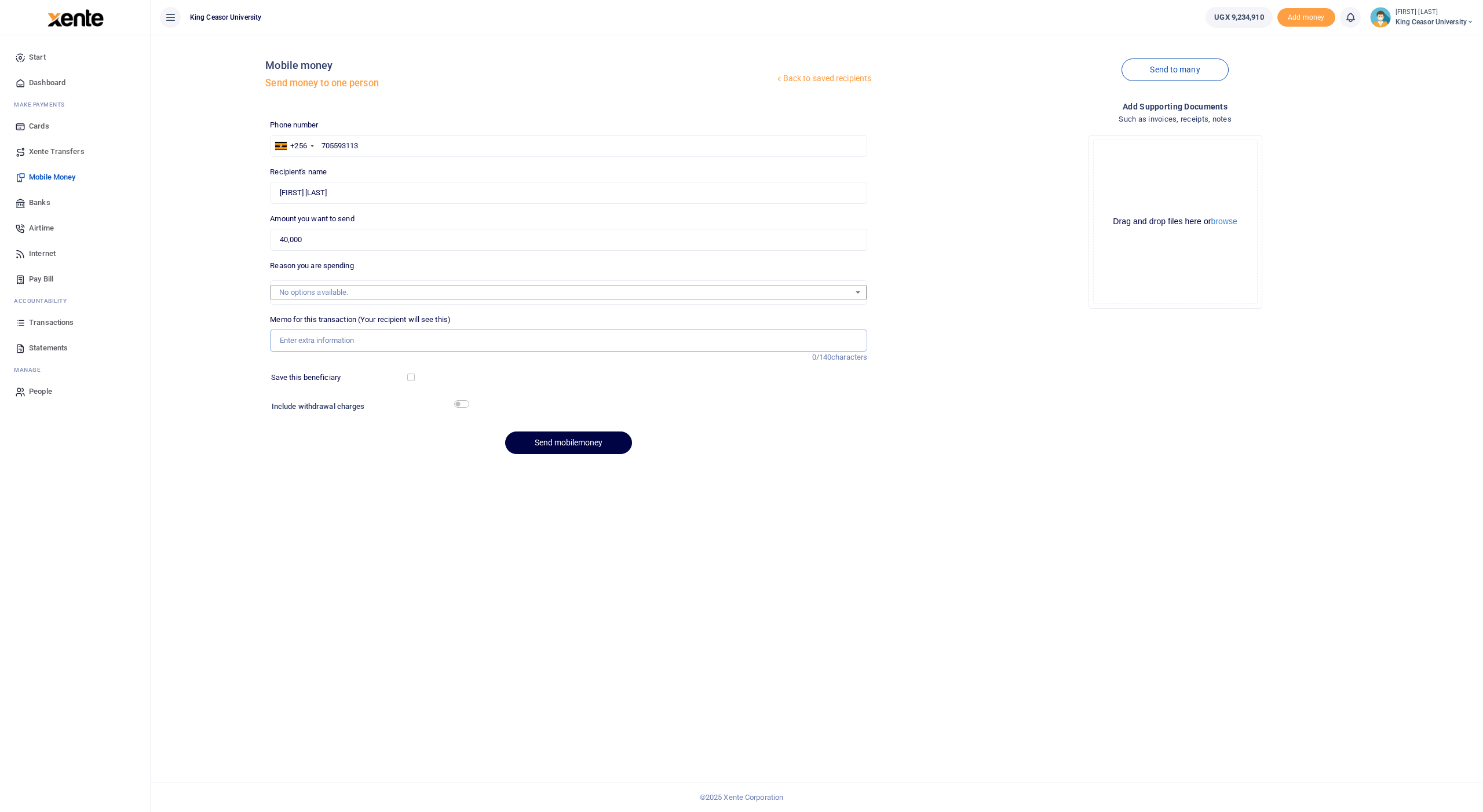 paste on "Transport to attend quality assurance systems training in ndejje university on 11 July 2025" 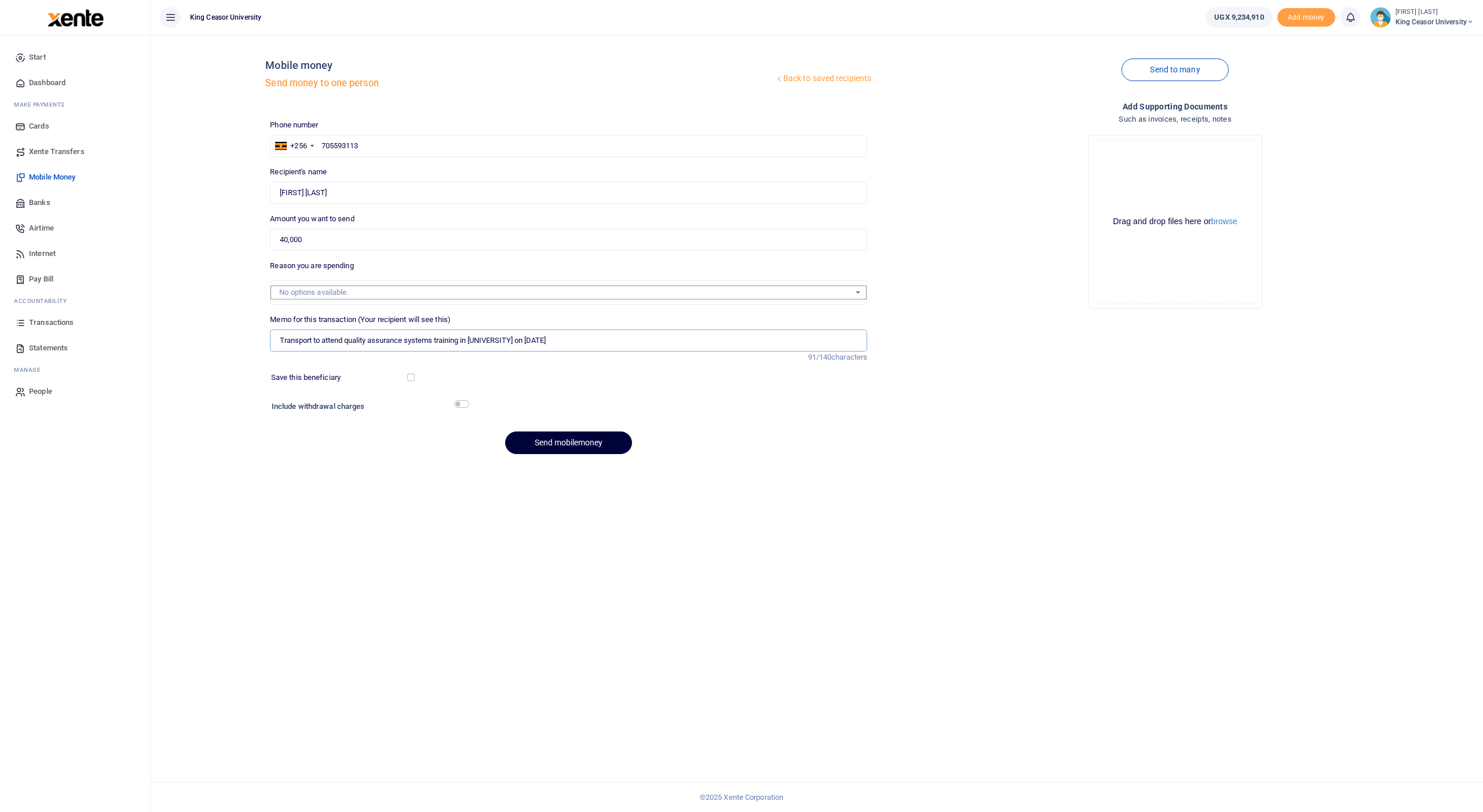 type on "Transport to attend quality assurance systems training in ndejje university on 11 July 2025" 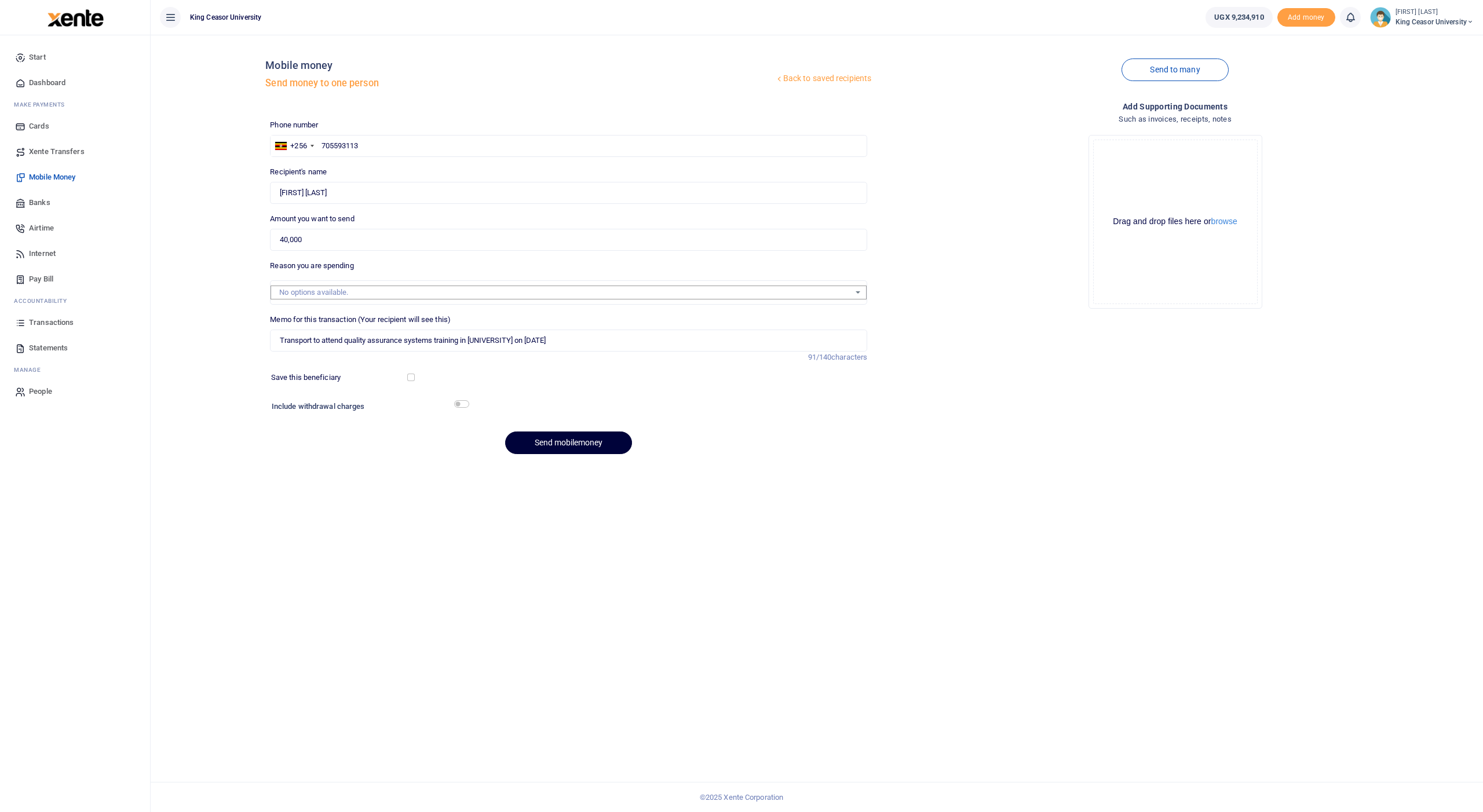 click on "Send mobilemoney" at bounding box center (568, 442) 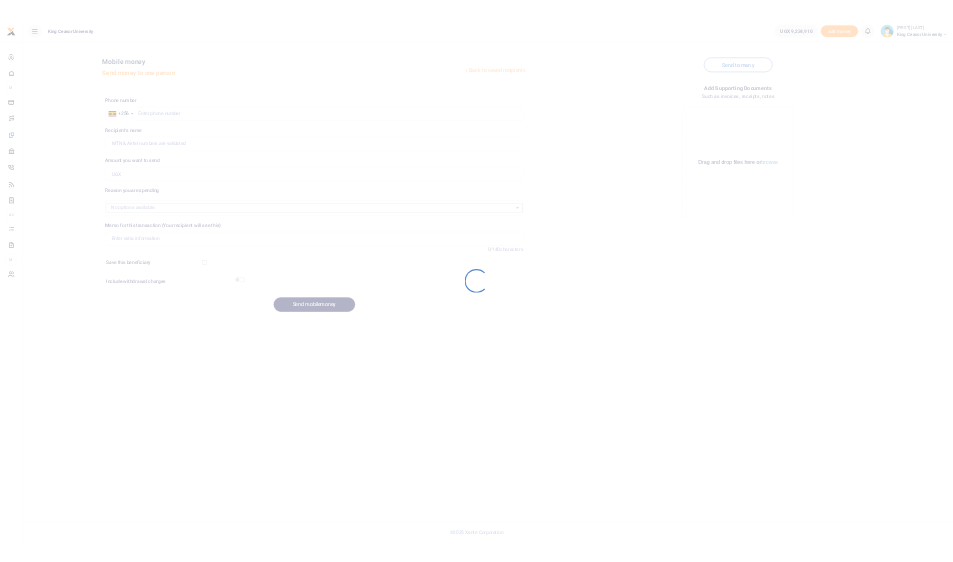 scroll, scrollTop: 0, scrollLeft: 0, axis: both 